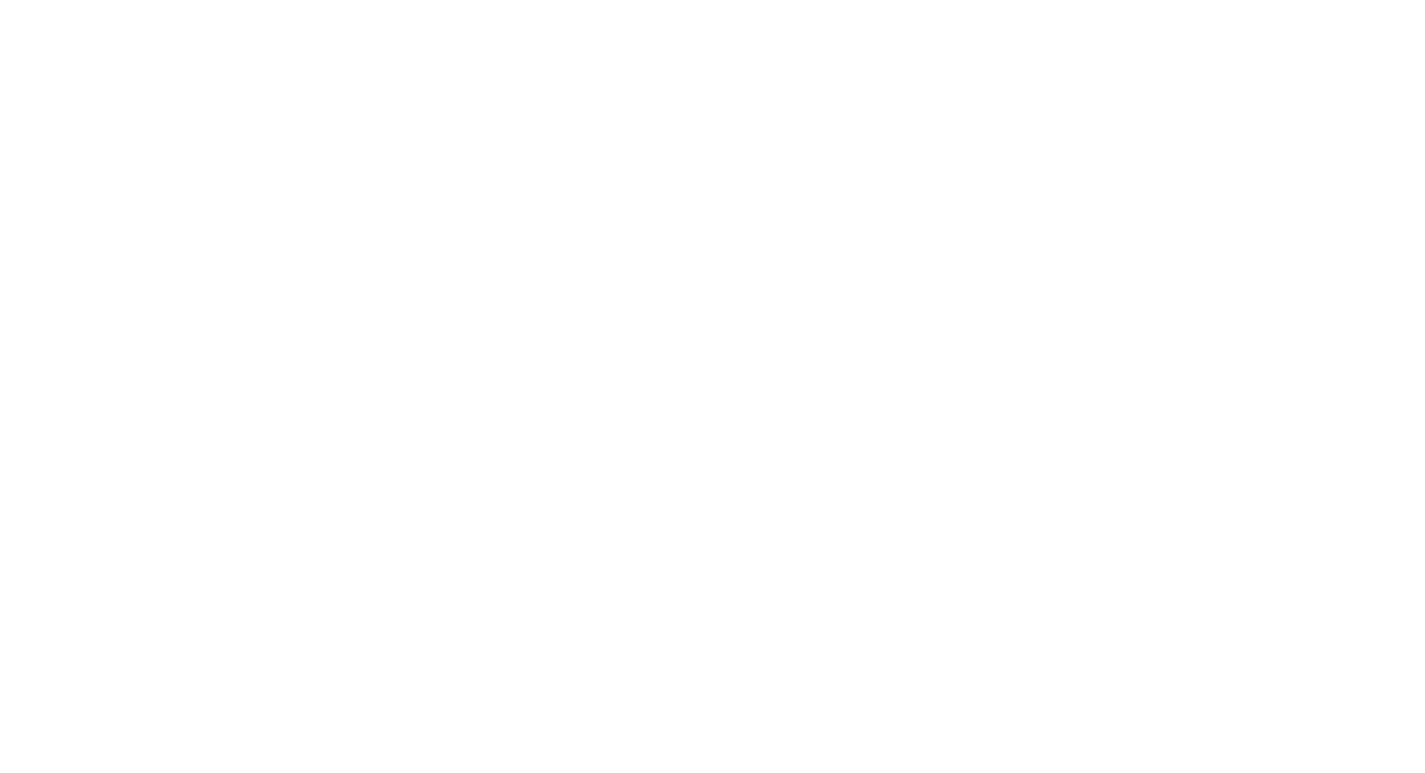 scroll, scrollTop: 0, scrollLeft: 0, axis: both 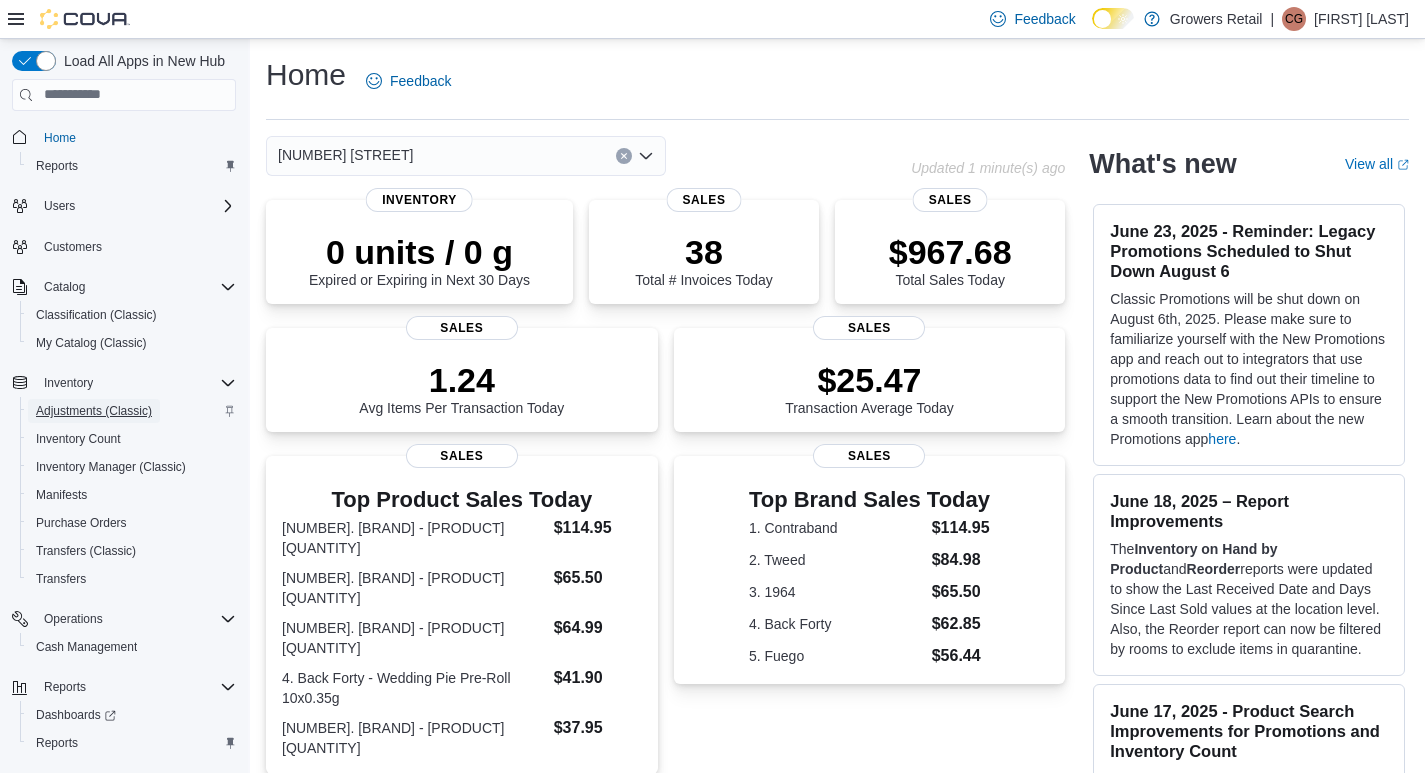 click on "Adjustments (Classic)" at bounding box center [94, 411] 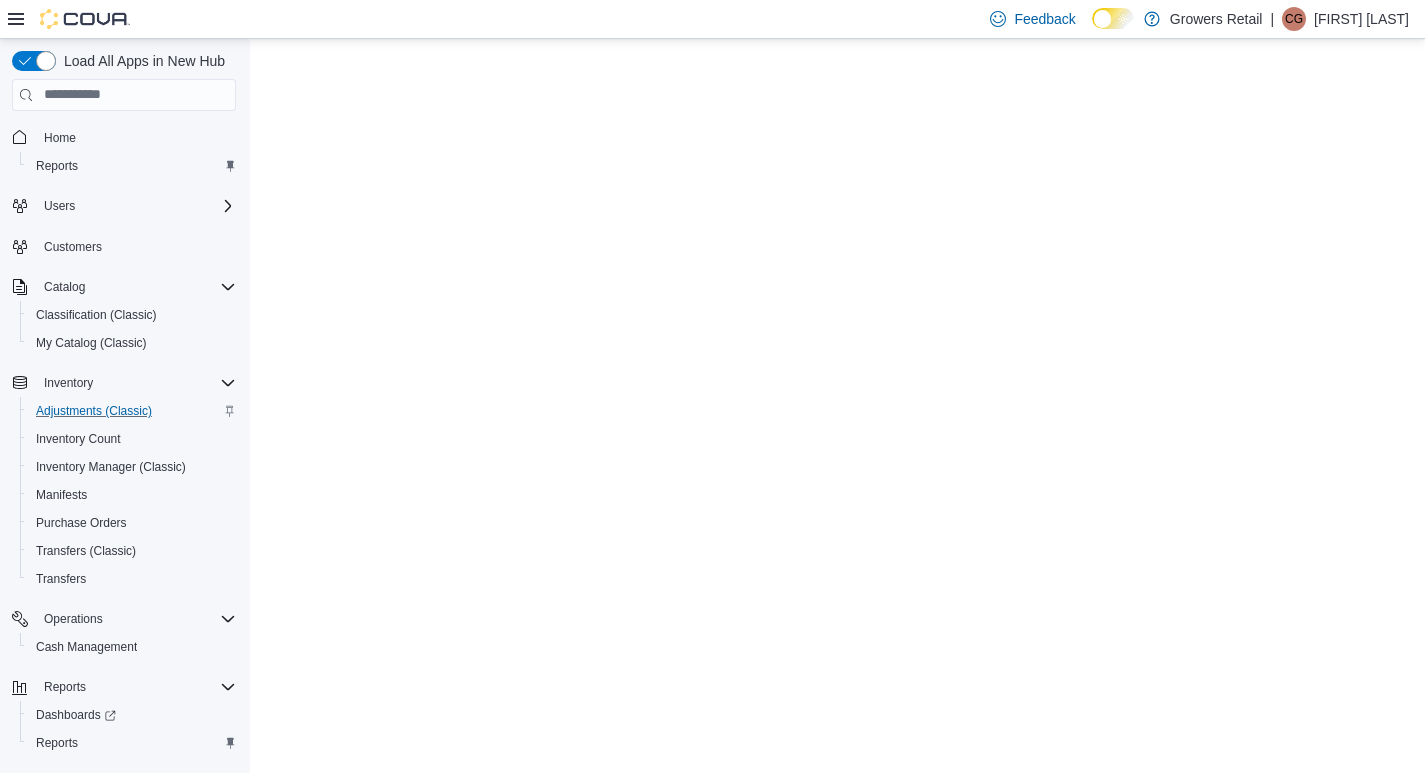 scroll, scrollTop: 0, scrollLeft: 0, axis: both 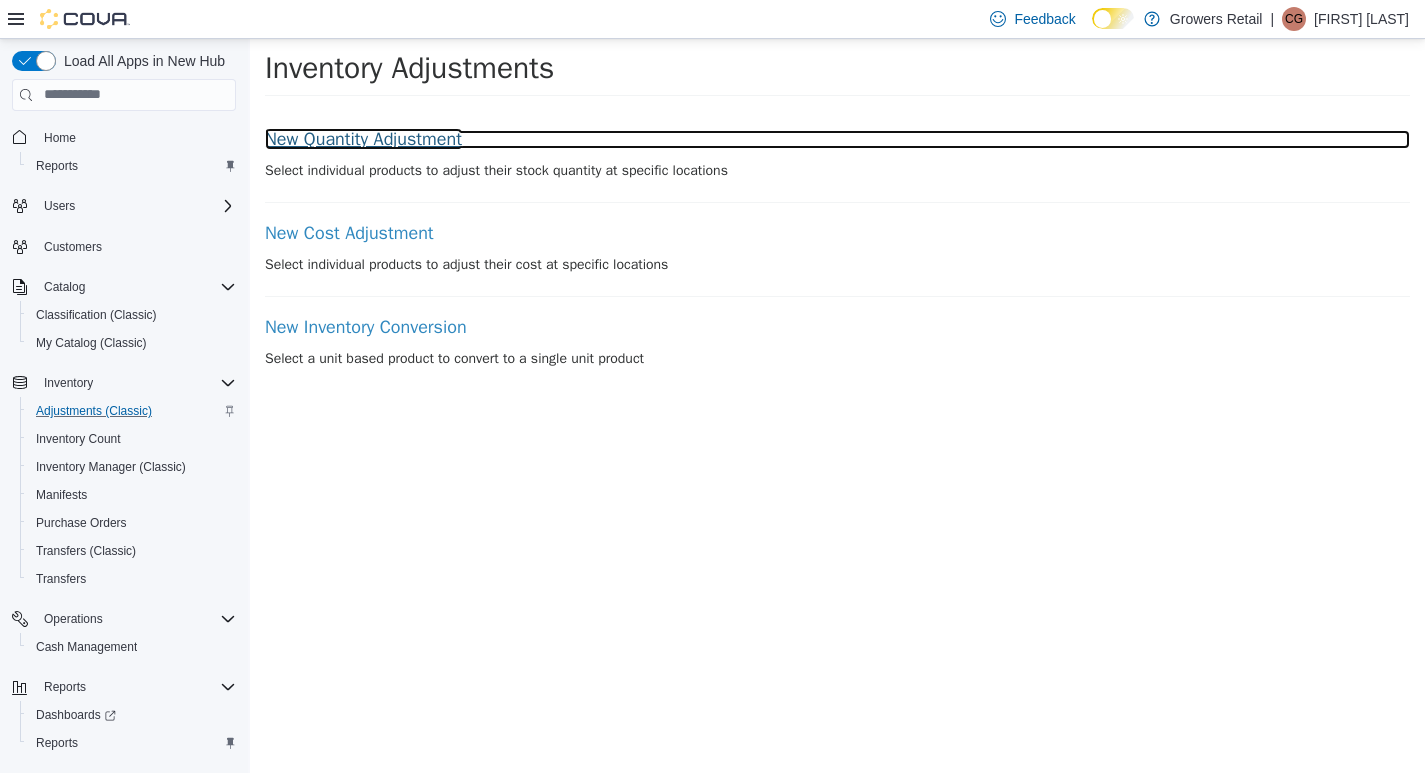 click on "New Quantity Adjustment" at bounding box center (837, 139) 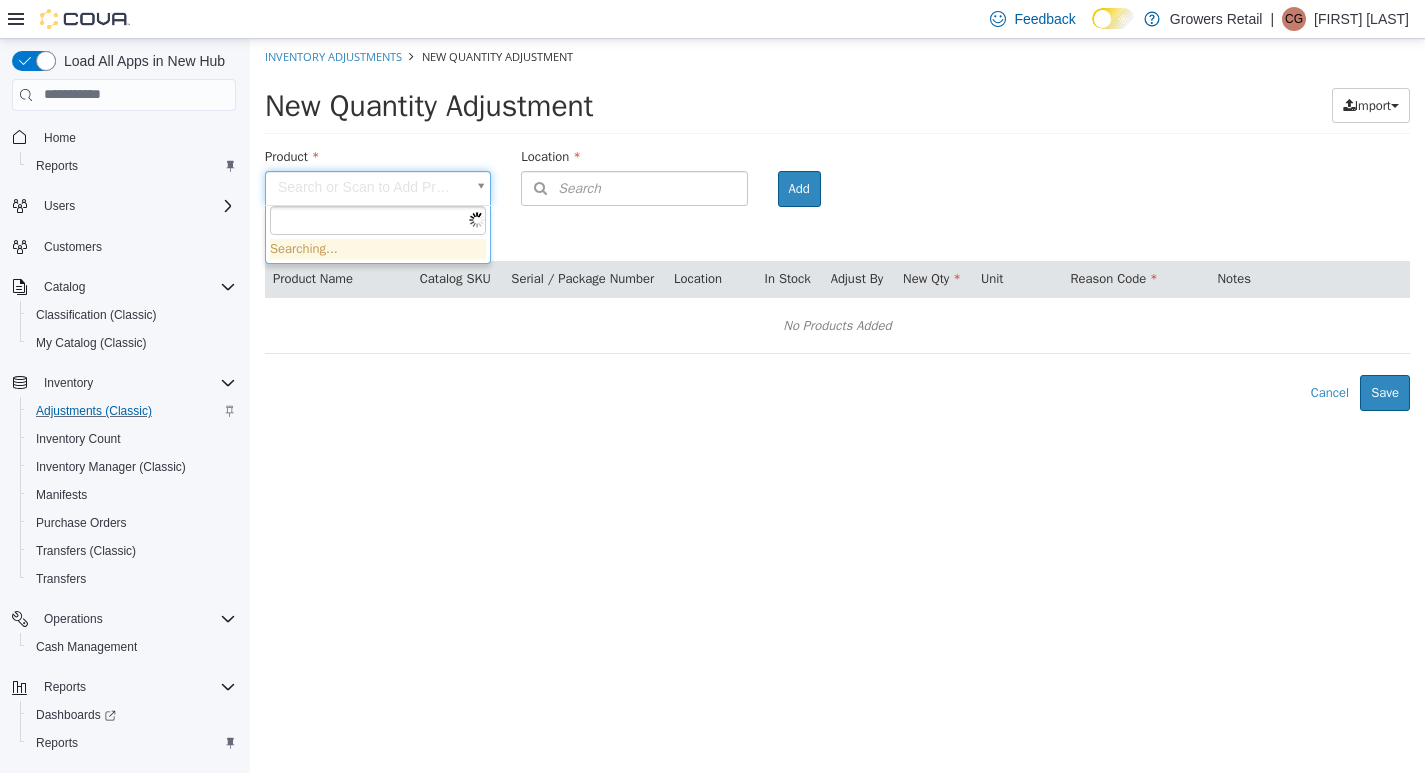 click on "×
Inventory Adjustments
New Quantity Adjustment
New Quantity Adjustment
Import  Inventory Export (.CSV) Package List (.TXT)
Product     Search or Scan to Add Product     Location Search Type 3 or more characters or browse       Growers Retail     (9)         [NUMBER] [STREET]             [NUMBER] [STREET]             [NUMBER] [STREET]             [NUMBER] [STREET]             [NUMBER] [STREET]             [NUMBER] [STREET]             [NUMBER] [STREET]             [NUMBER] [STREET]             [NUMBER] [STREET]         Room   Add Products  ( 0 ) Product Name Catalog SKU Serial / Package Number Location In Stock Adjust By New Qty Unit Reason Code Notes No Products Added Error saving adjustment please resolve the errors above. Cancel Save
Searching..." at bounding box center [837, 224] 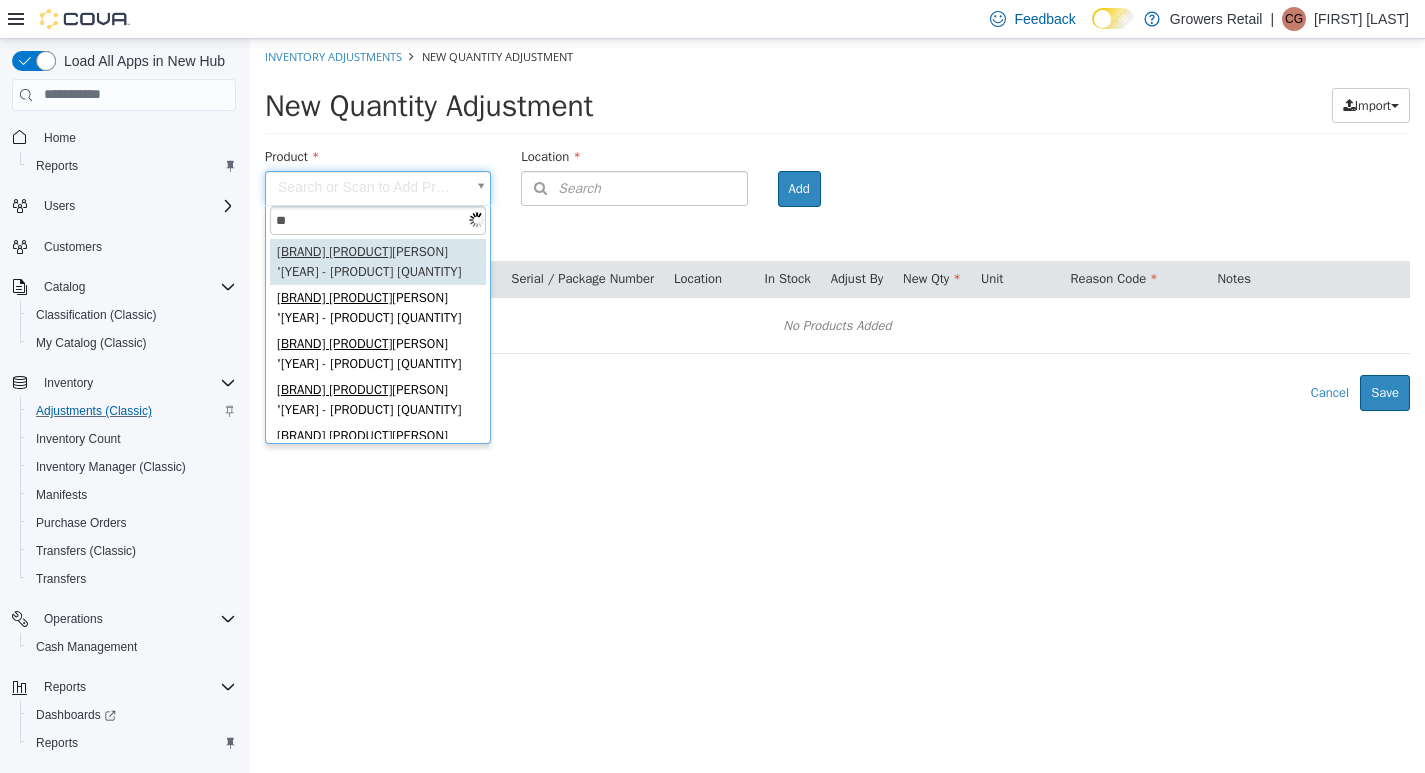 type on "*" 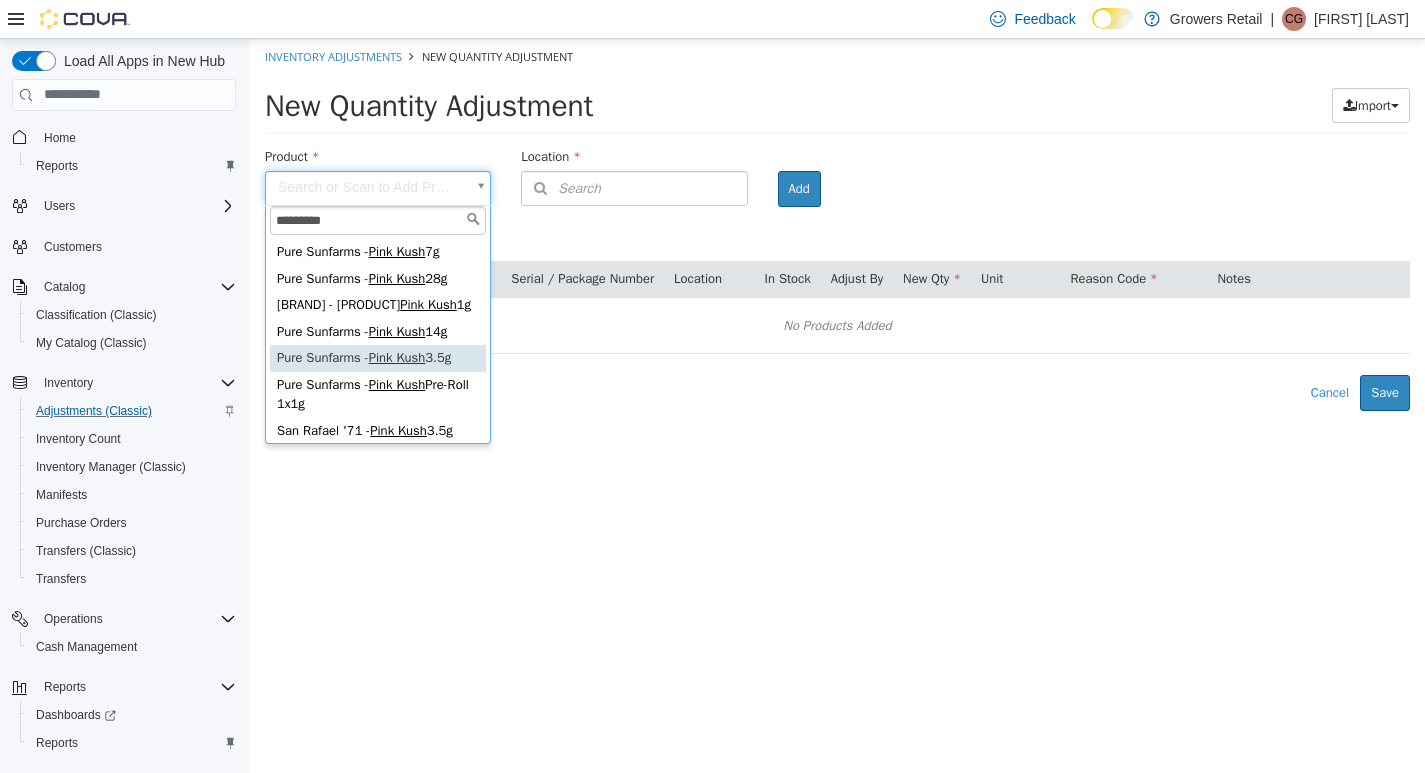 type on "*********" 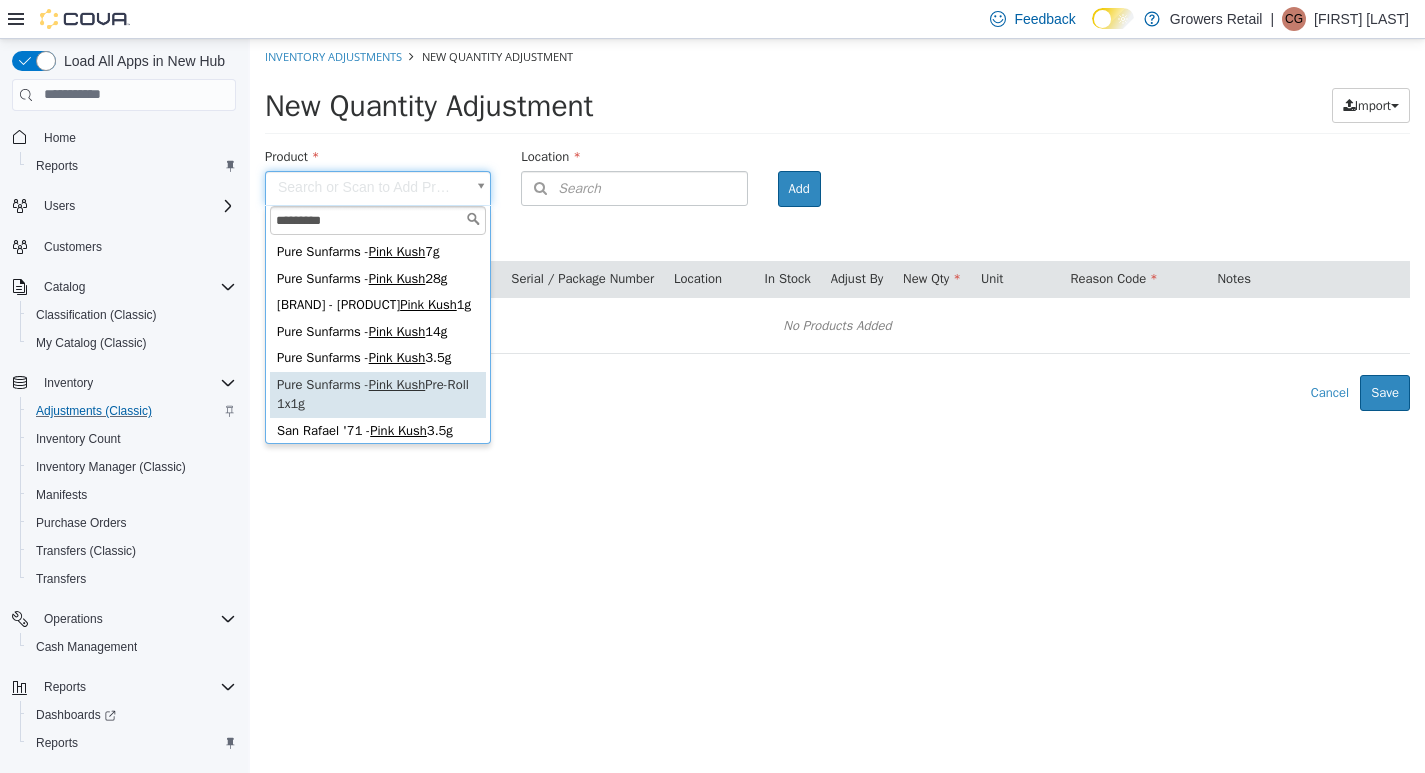 drag, startPoint x: 381, startPoint y: 354, endPoint x: 345, endPoint y: 394, distance: 53.814495 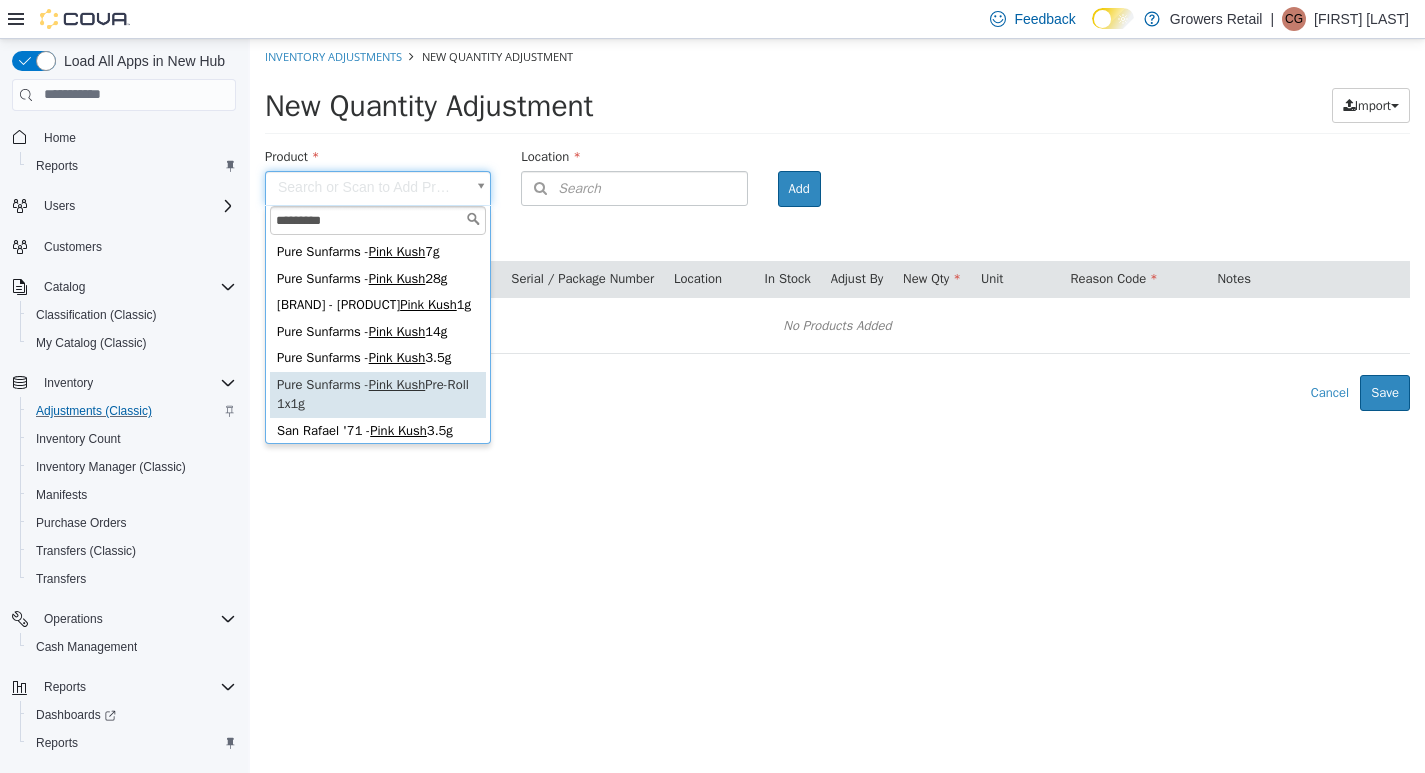 type on "**********" 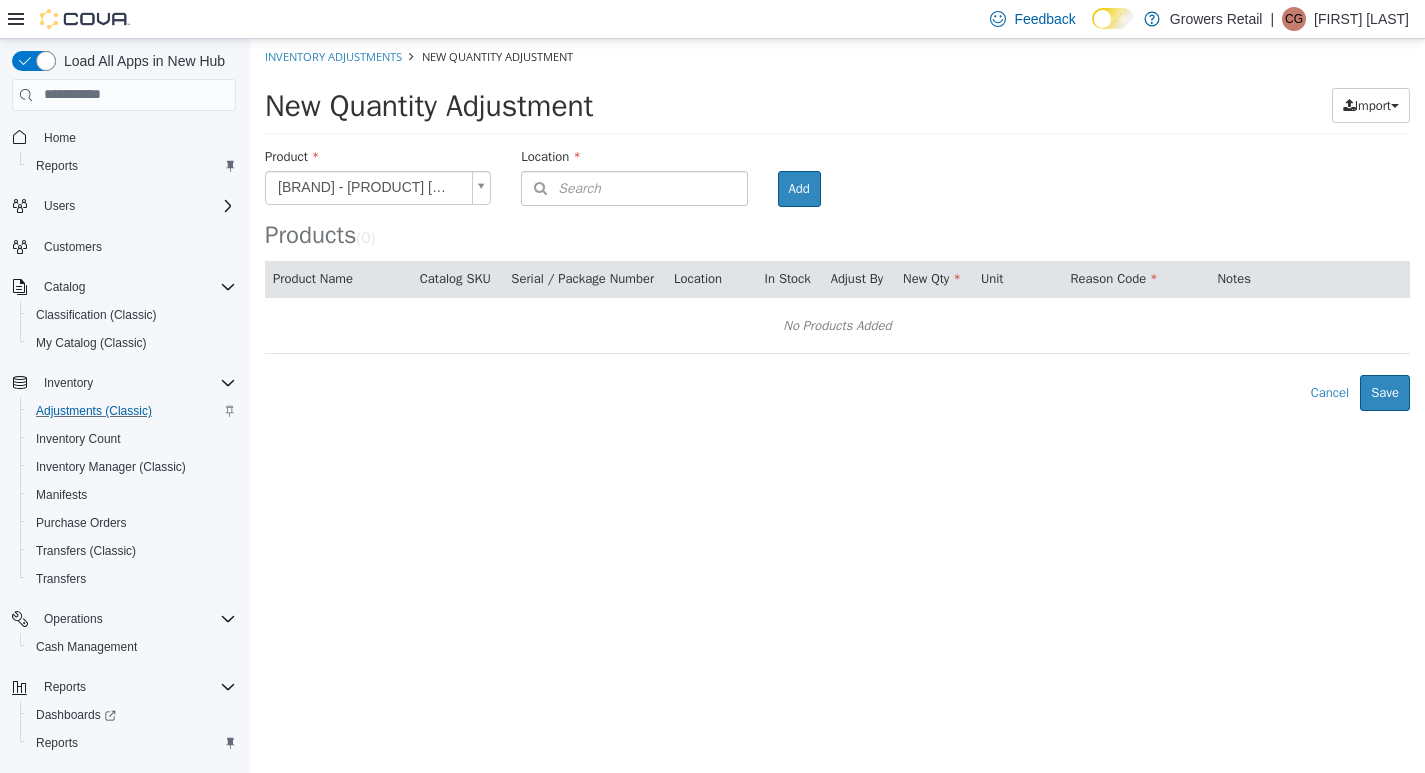 click on "**********" at bounding box center [837, 224] 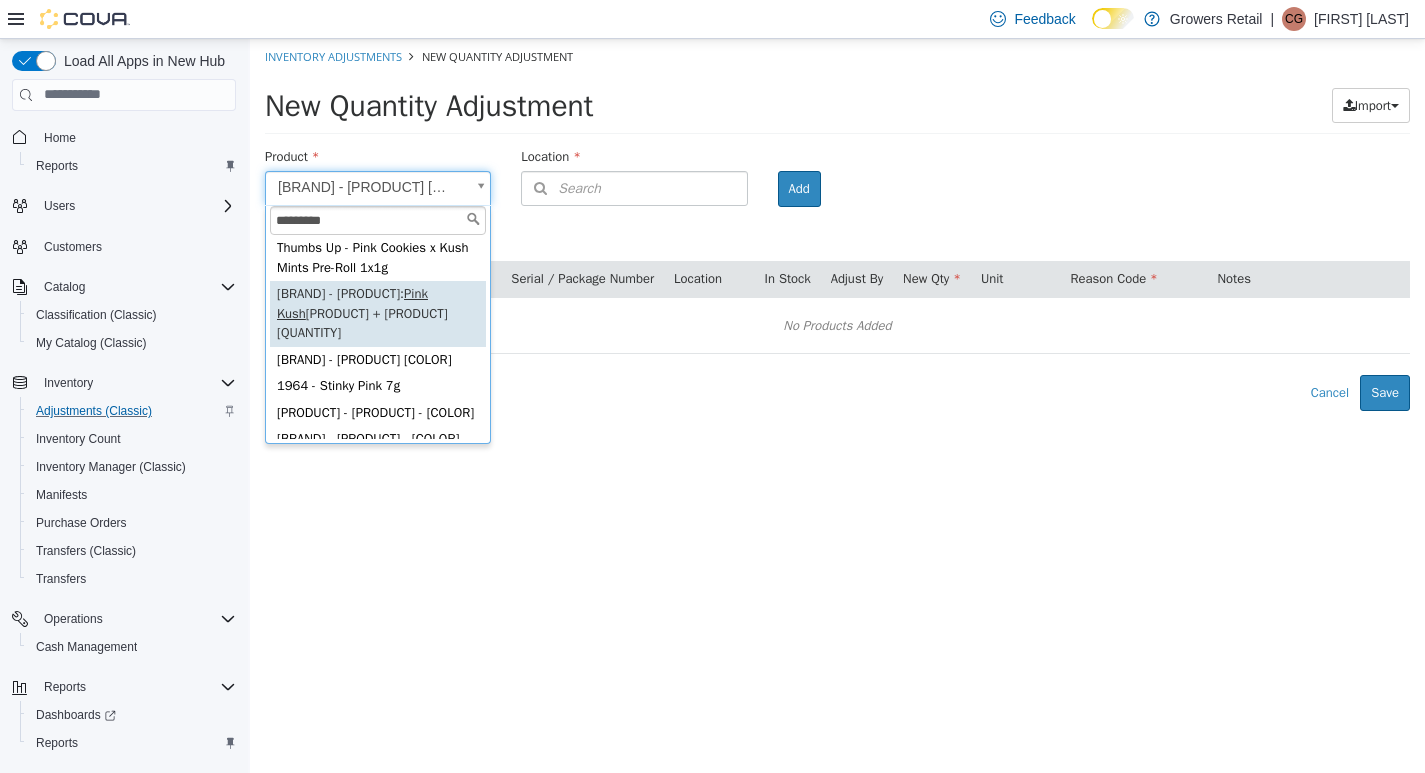 scroll, scrollTop: 297, scrollLeft: 0, axis: vertical 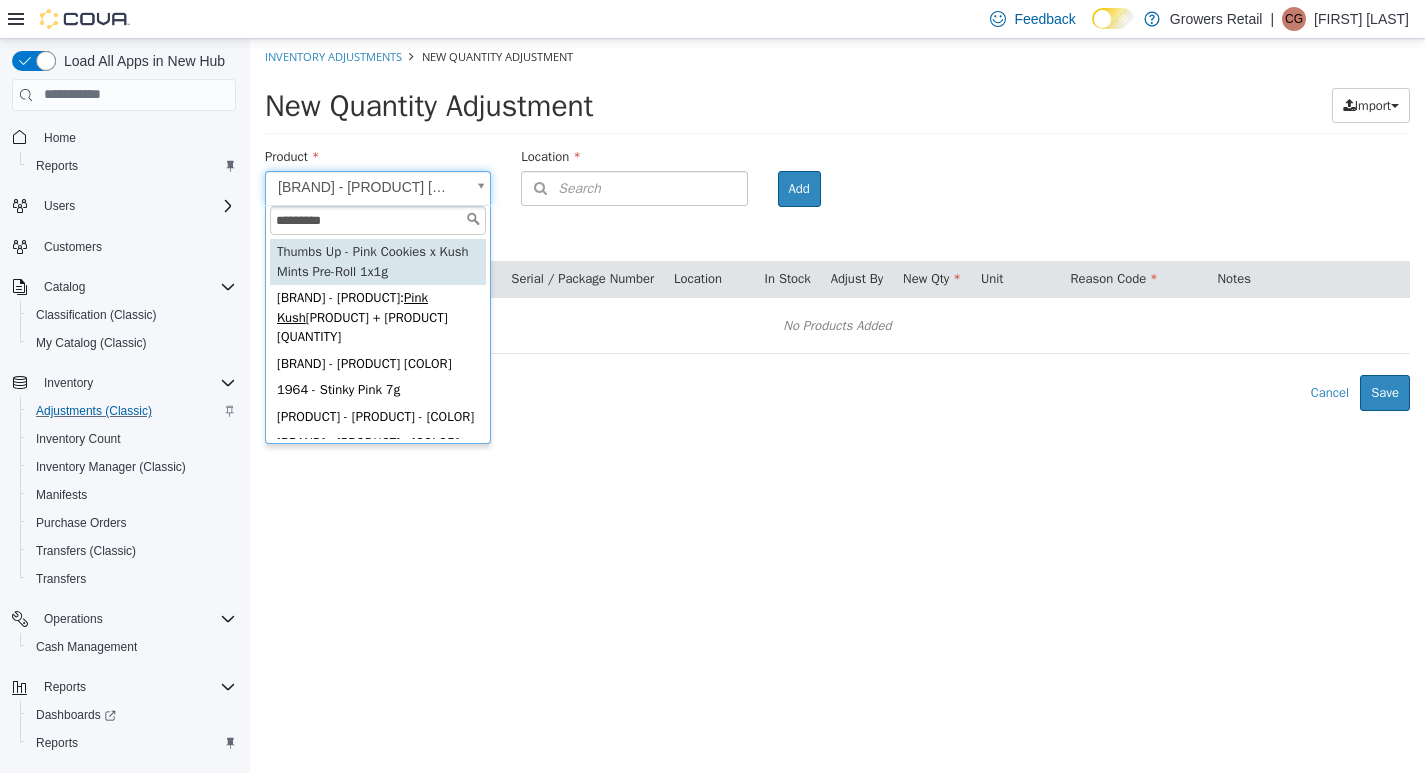 drag, startPoint x: 374, startPoint y: 222, endPoint x: 234, endPoint y: 210, distance: 140.51335 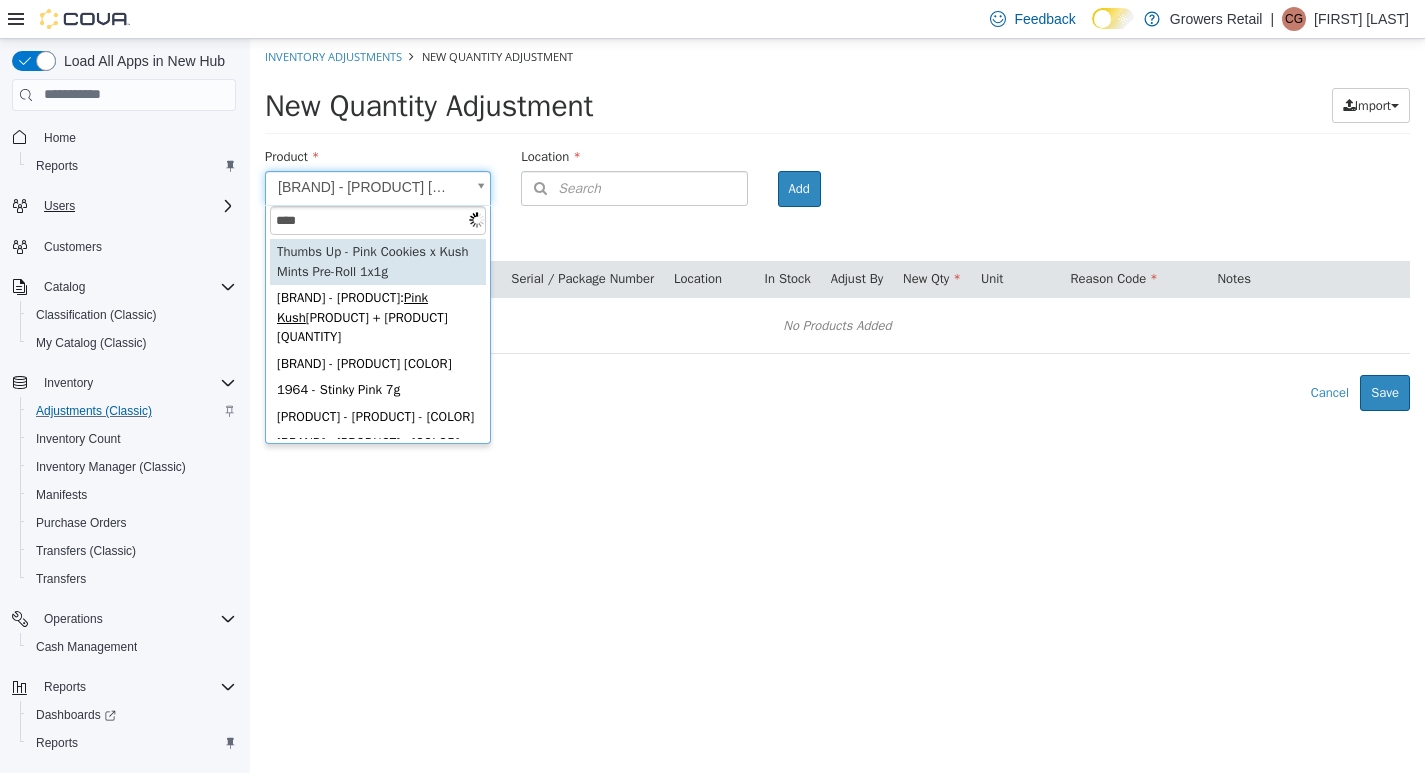 type on "*****" 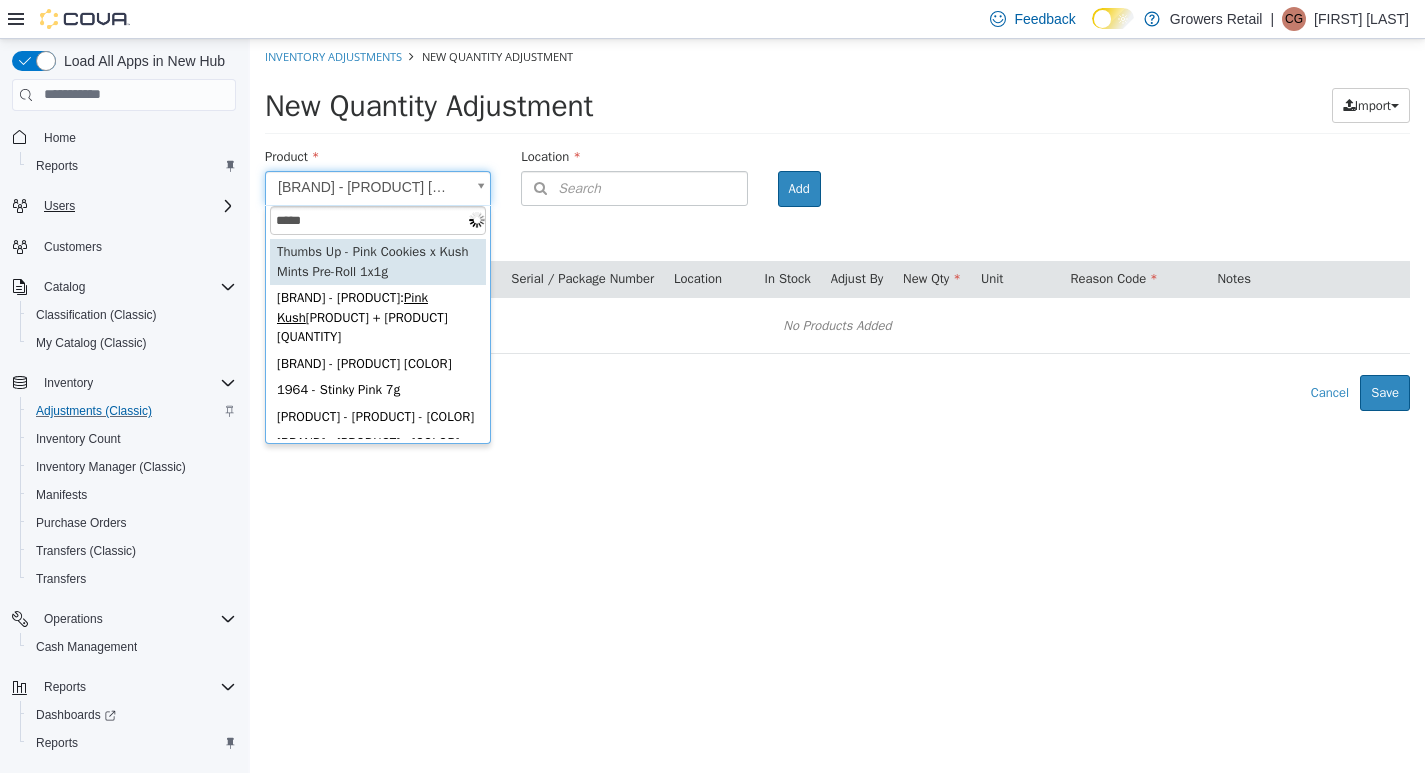 type on "**********" 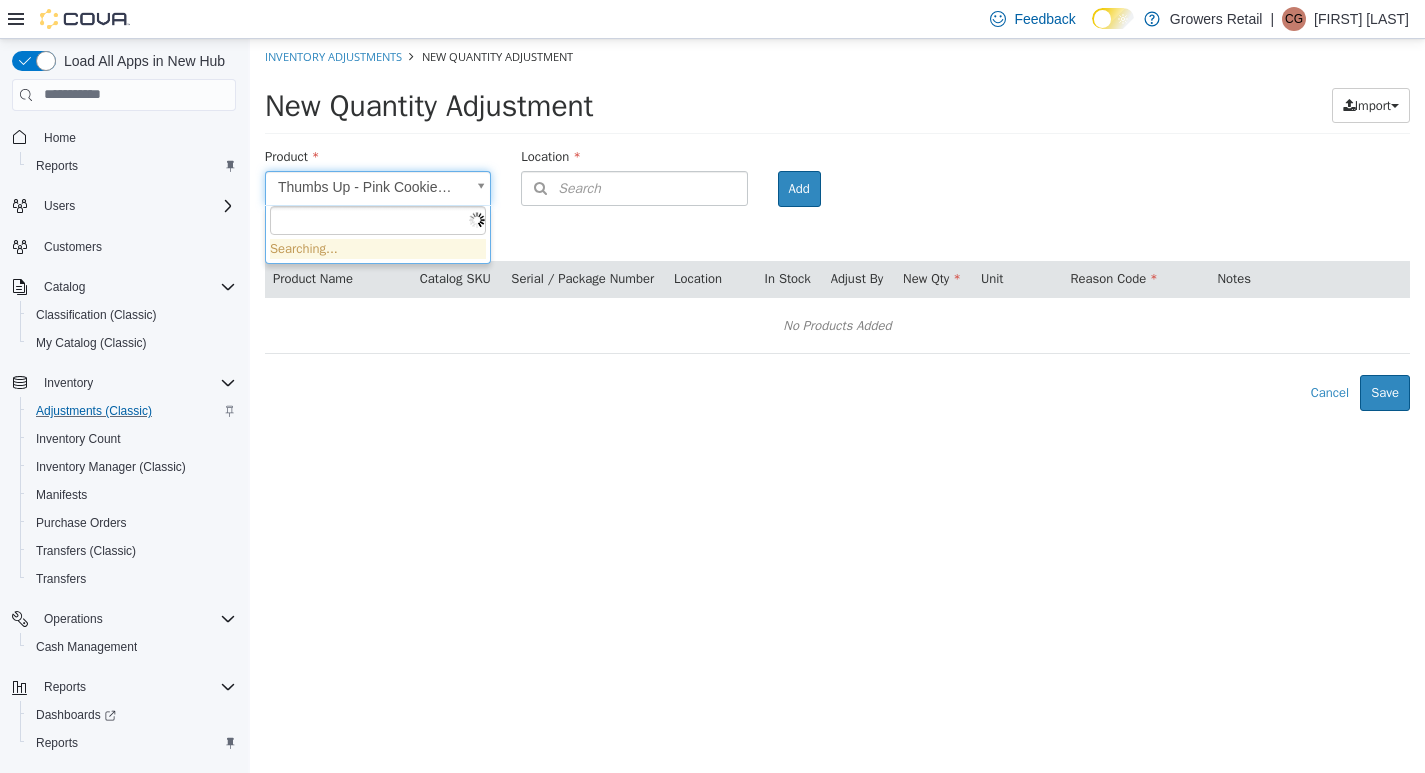 scroll, scrollTop: 0, scrollLeft: 0, axis: both 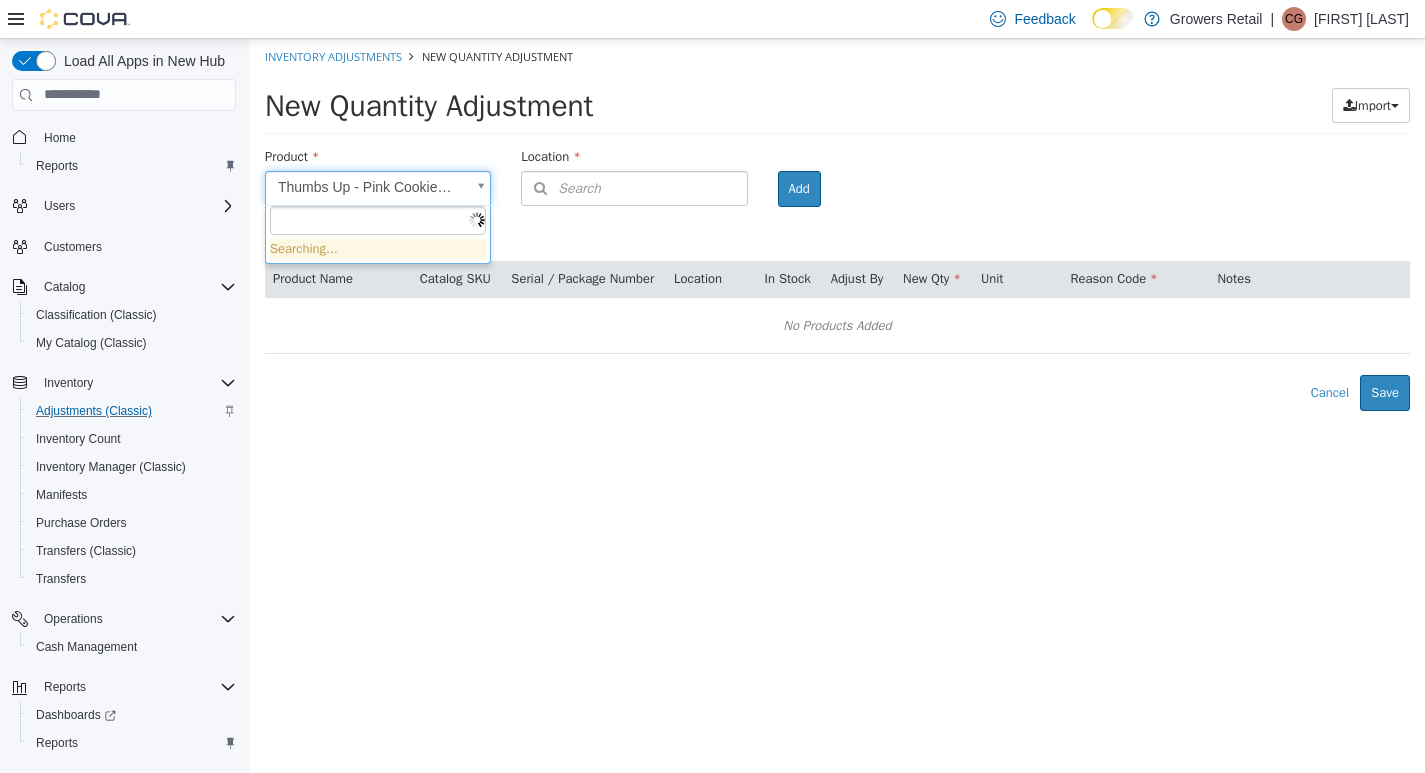 click on "**********" at bounding box center (837, 224) 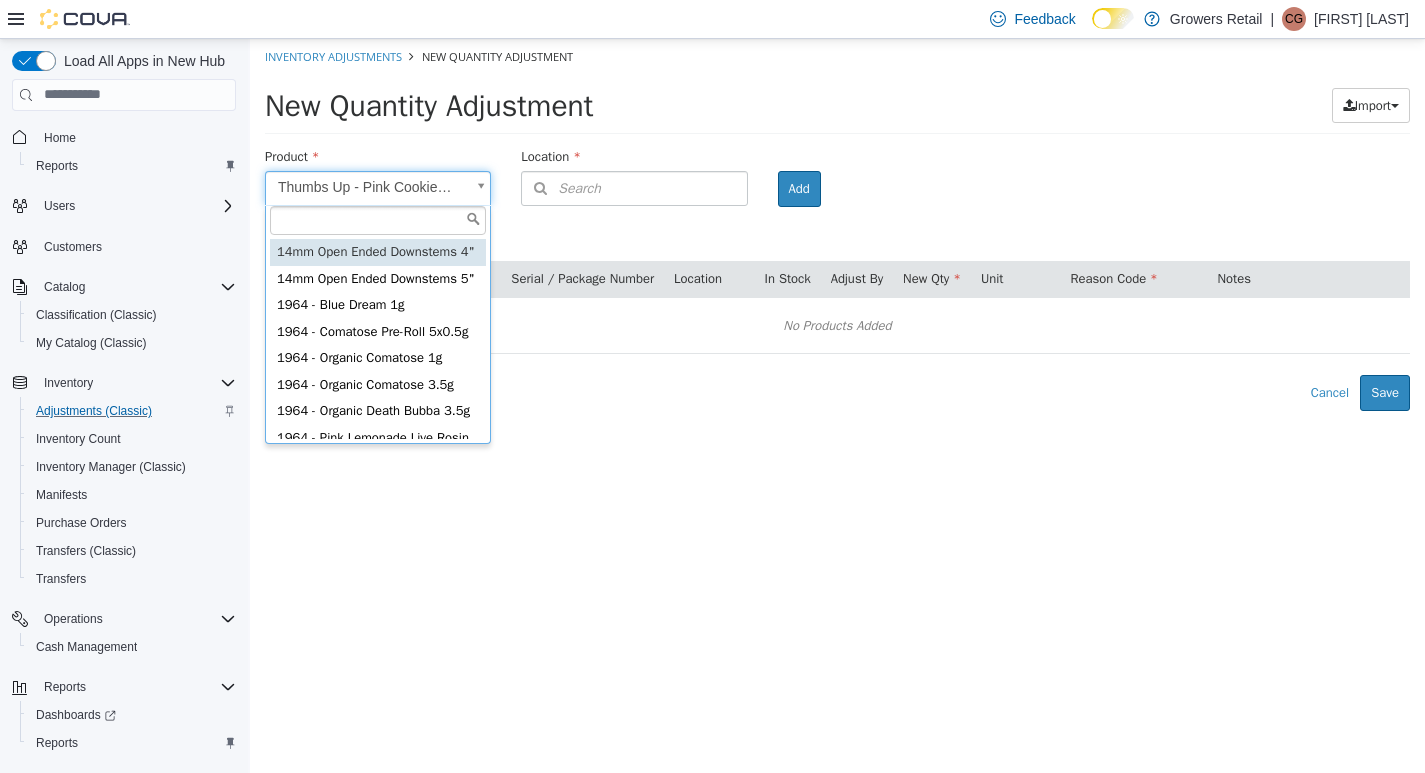 type on "*" 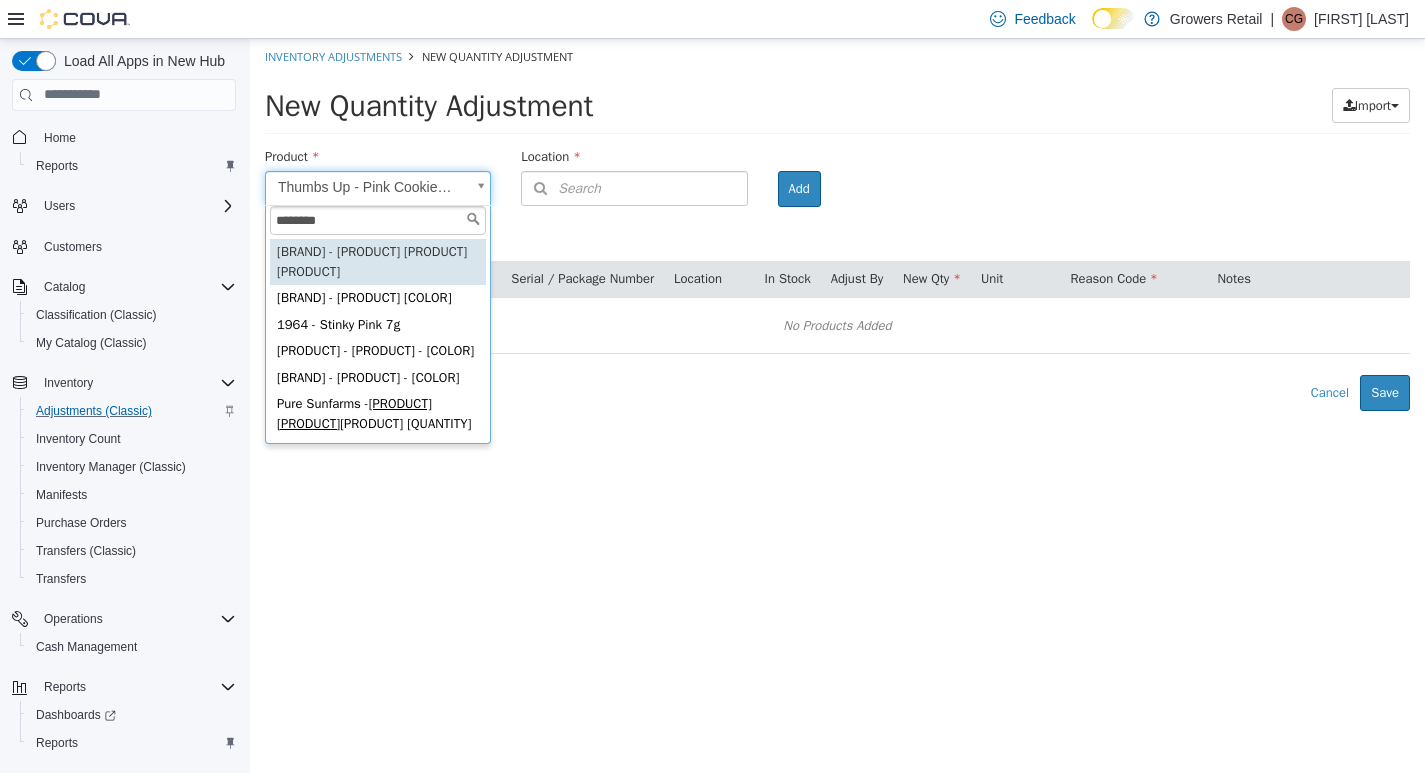type on "*********" 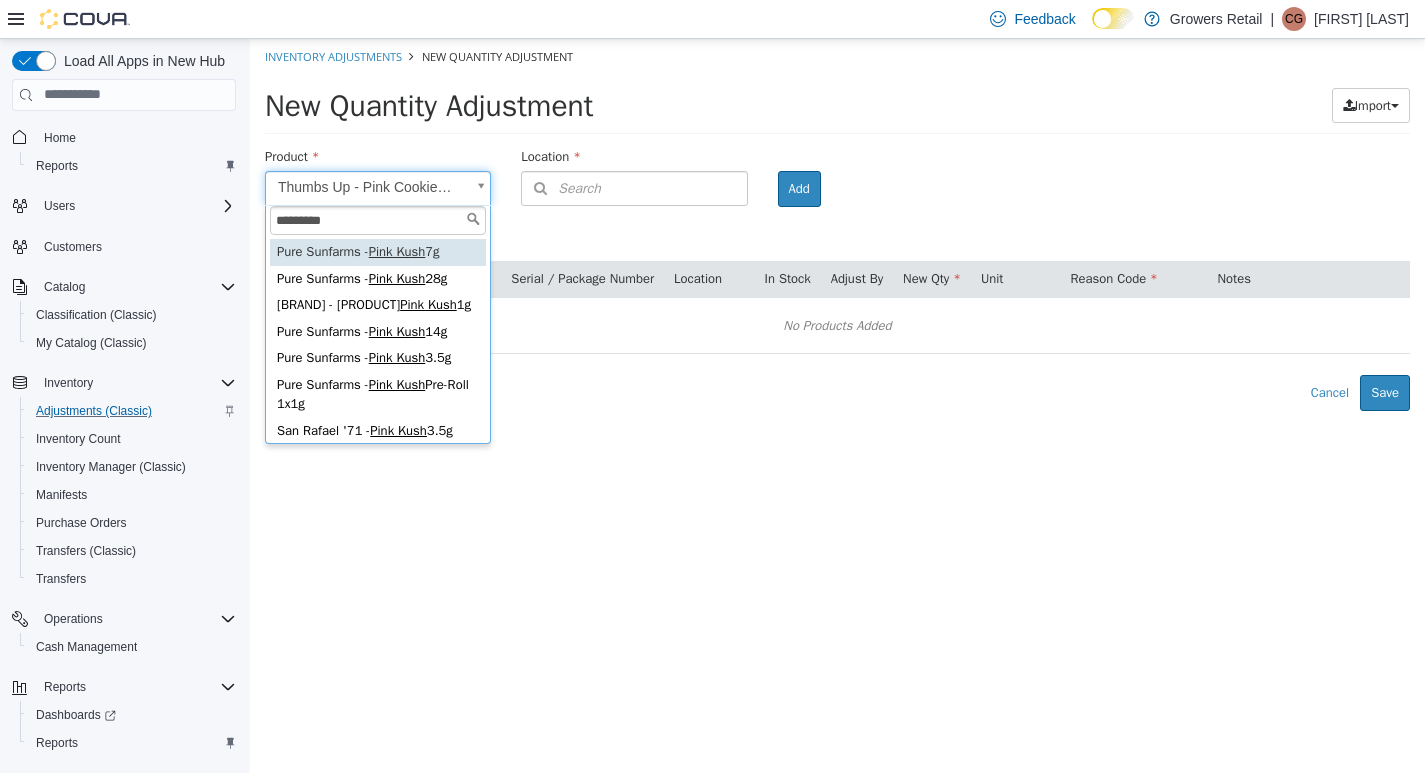 type on "**********" 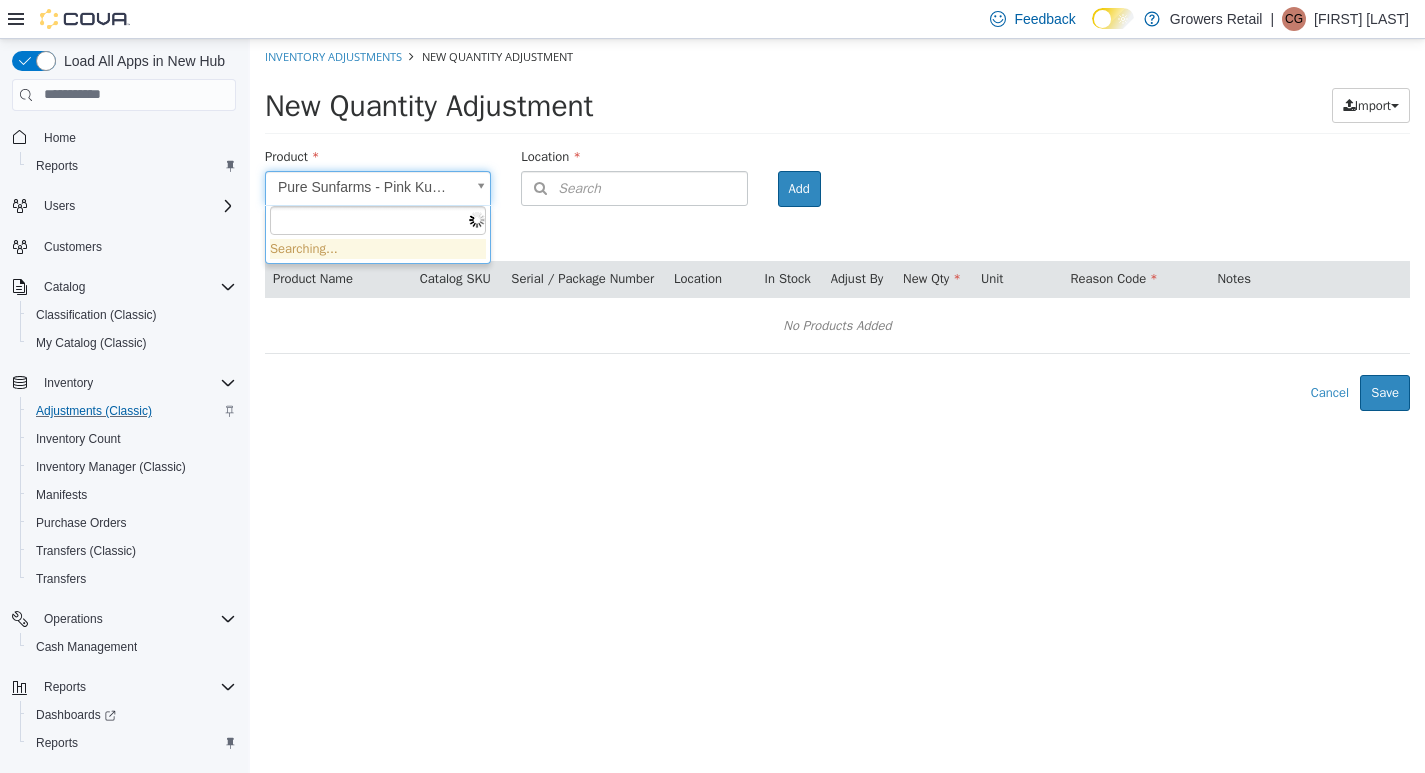click on "**********" at bounding box center [837, 224] 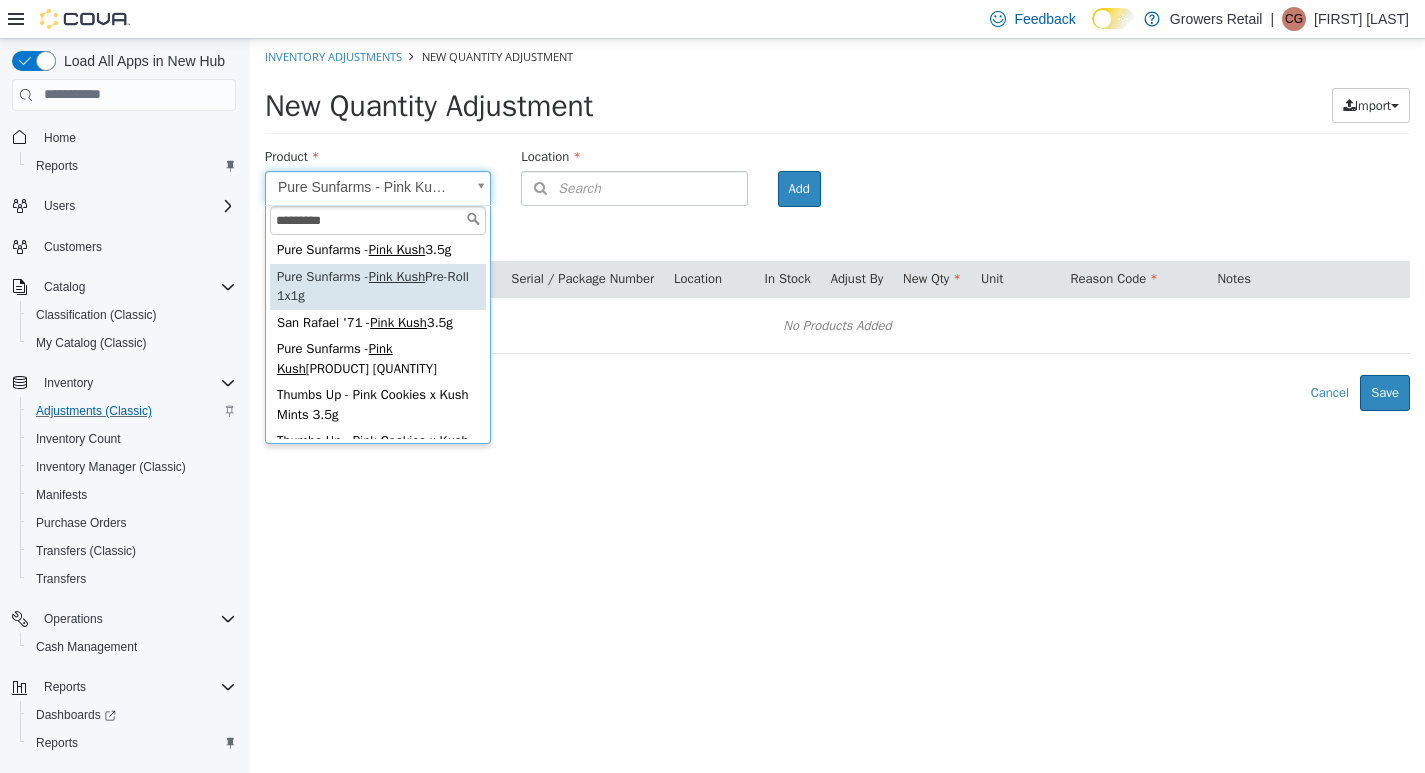 scroll, scrollTop: 110, scrollLeft: 0, axis: vertical 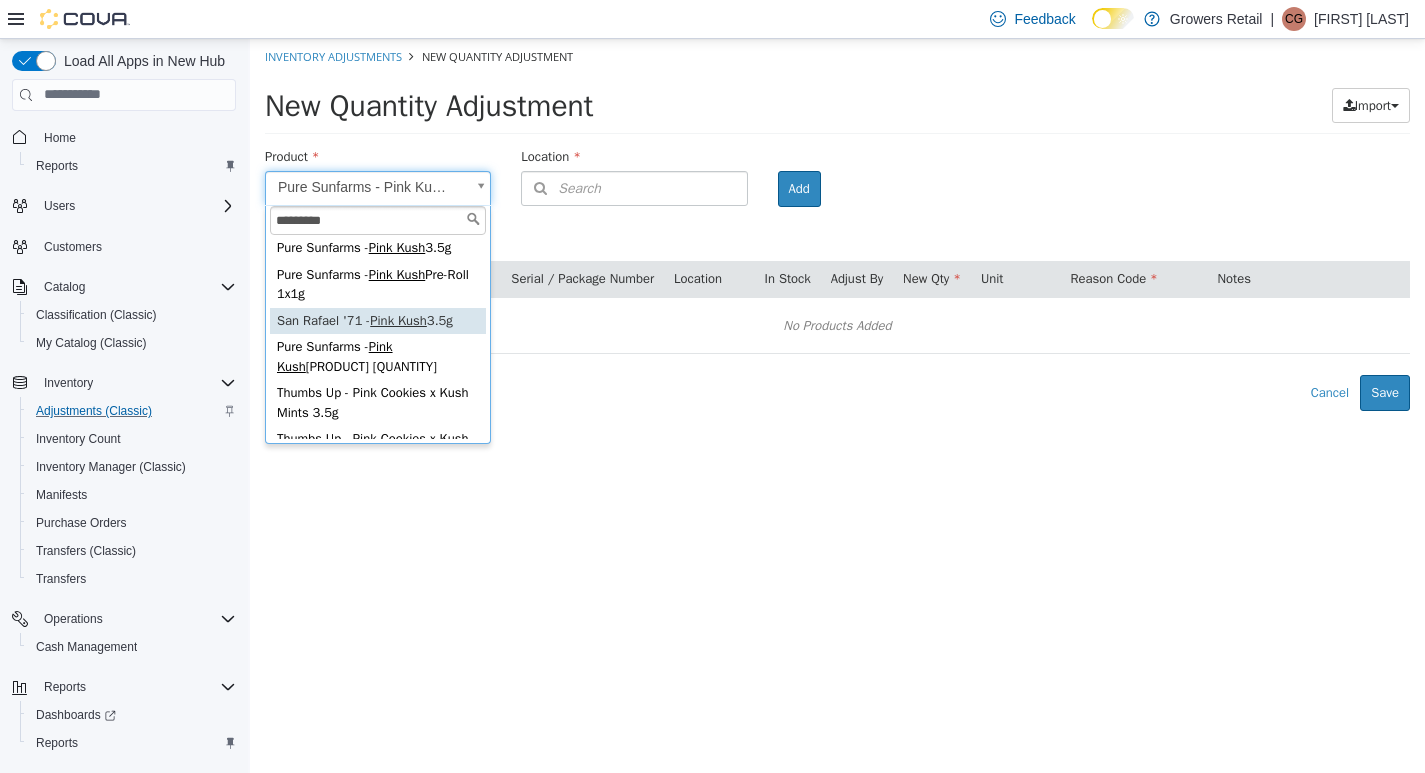 type on "*********" 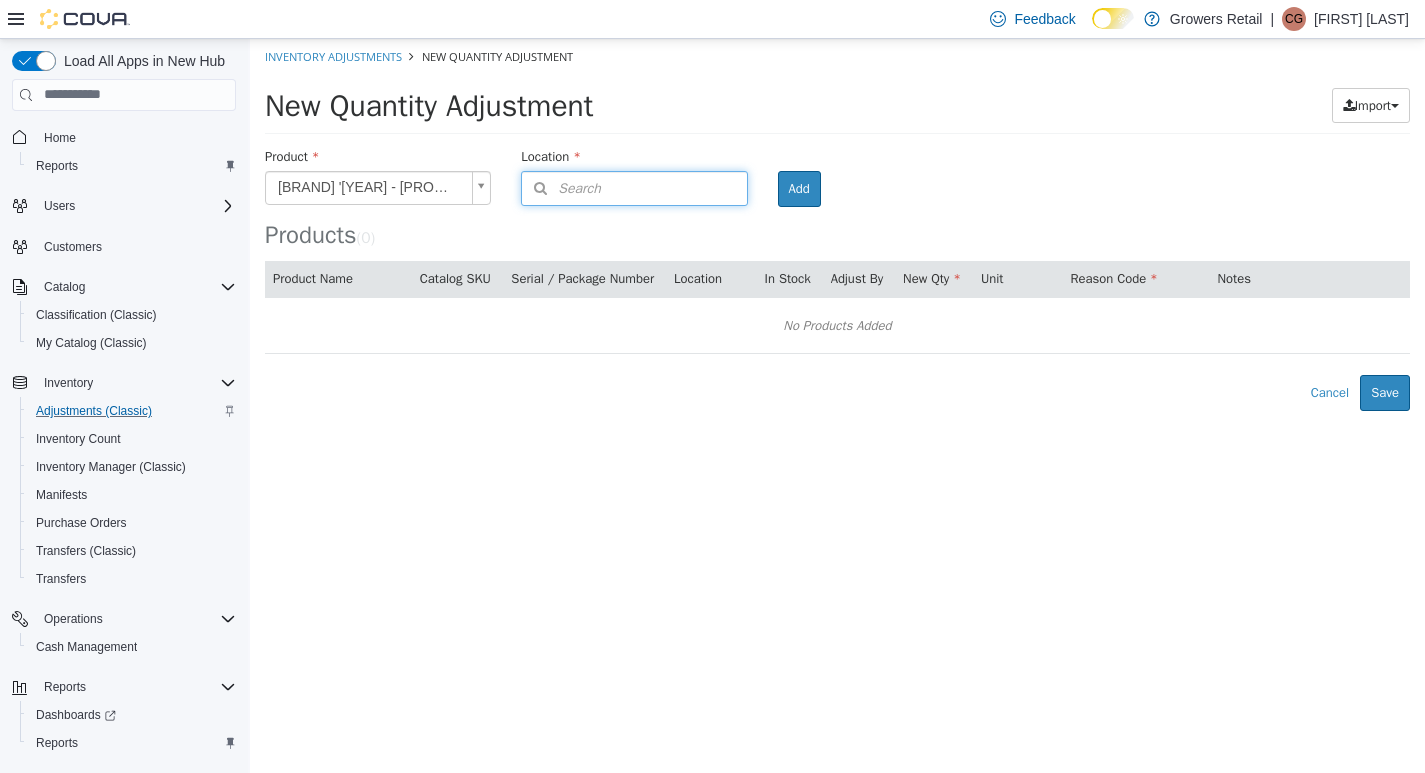 click on "Search" at bounding box center [634, 187] 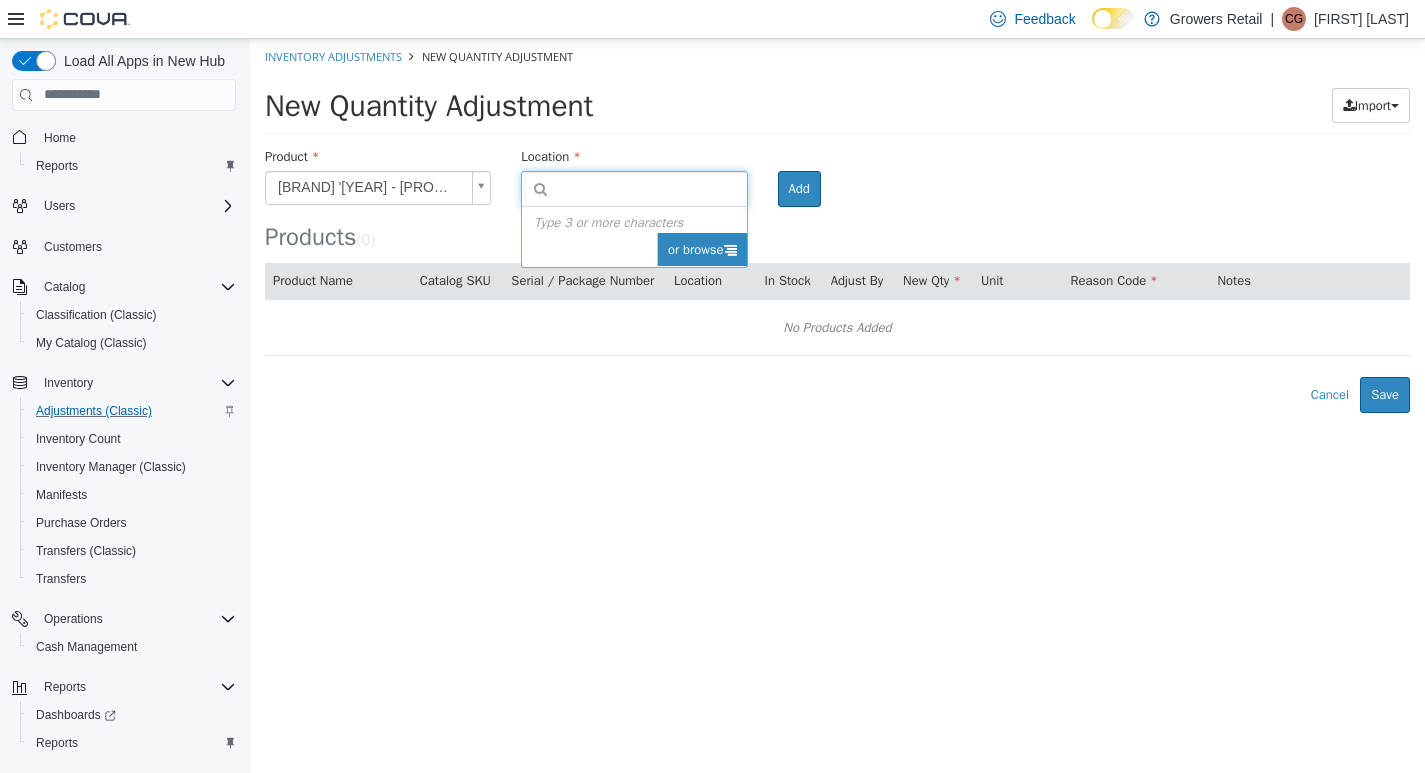click on "or browse" at bounding box center (702, 249) 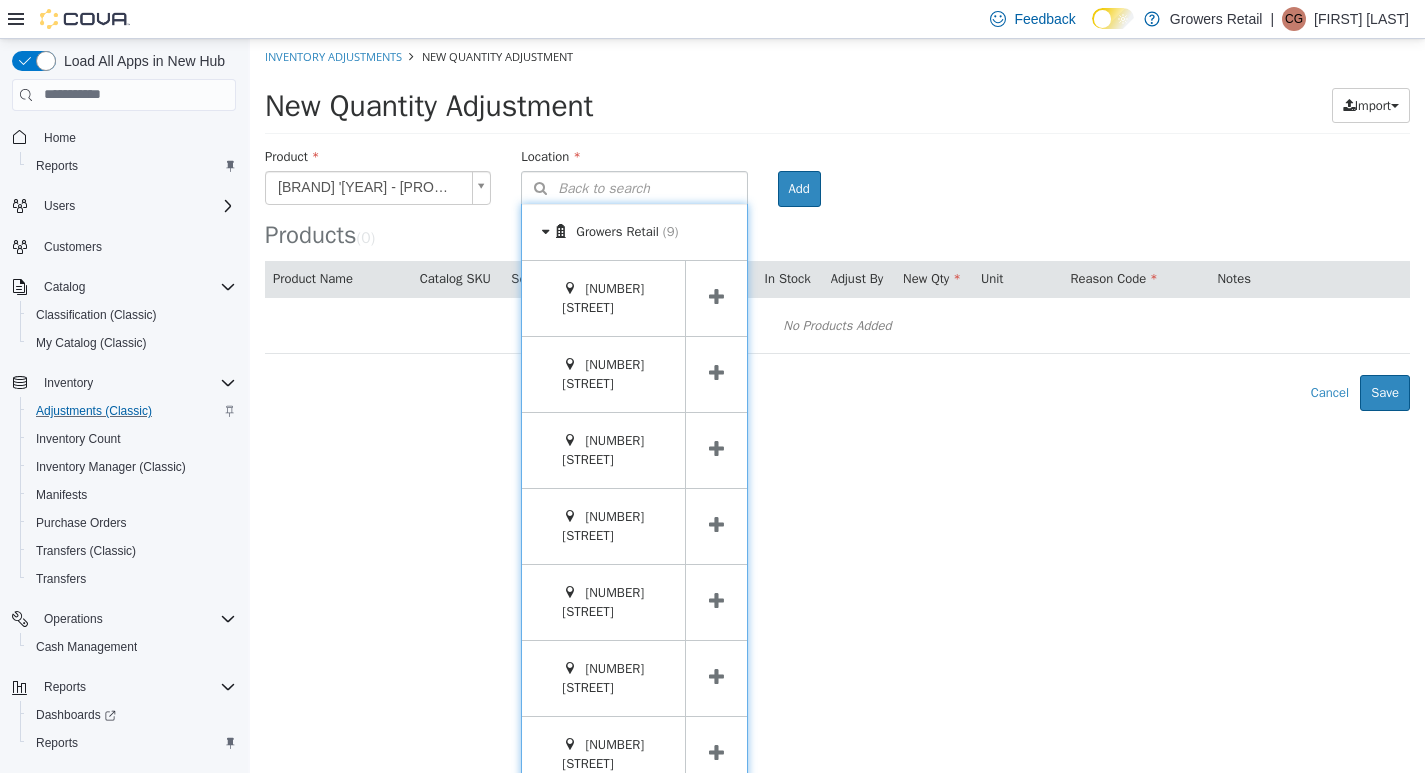 click at bounding box center (716, 296) 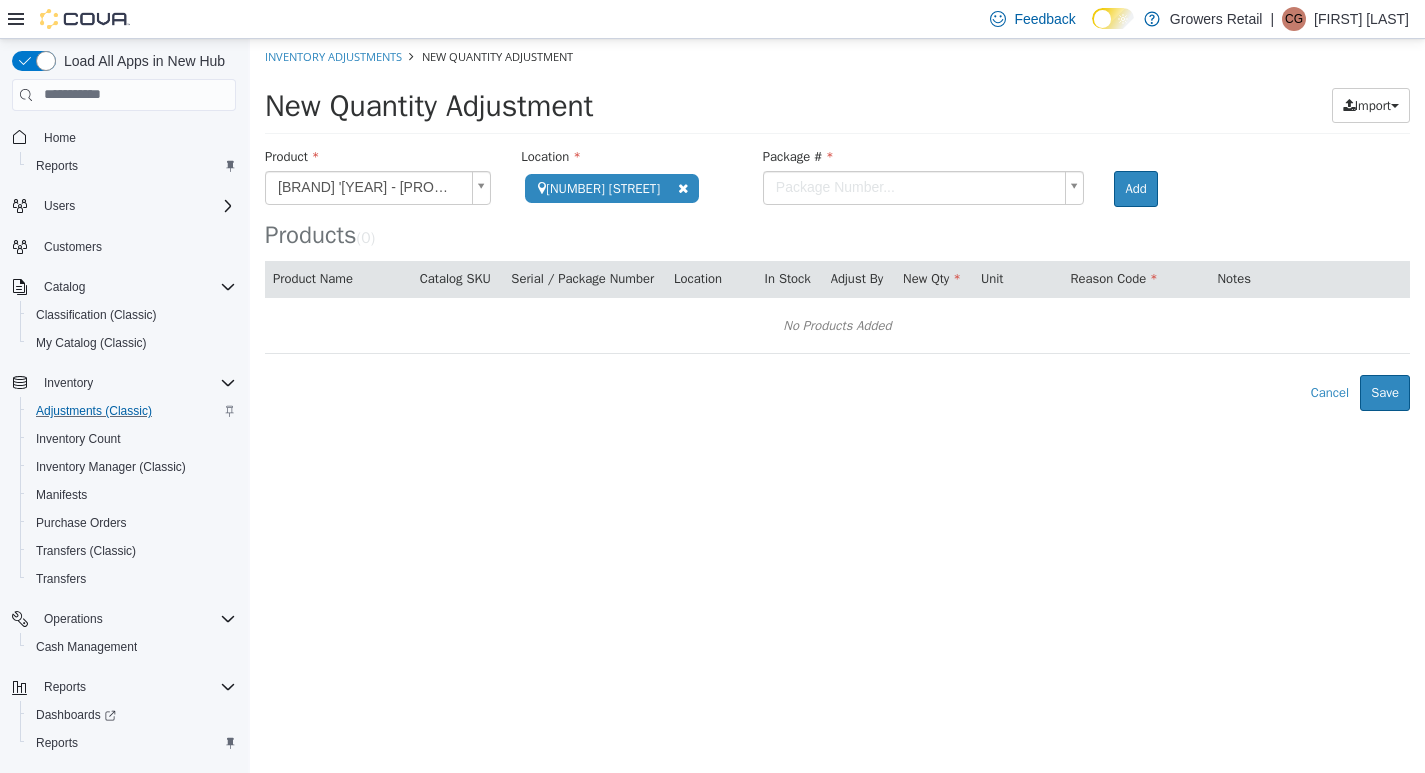click on "**********" at bounding box center [837, 224] 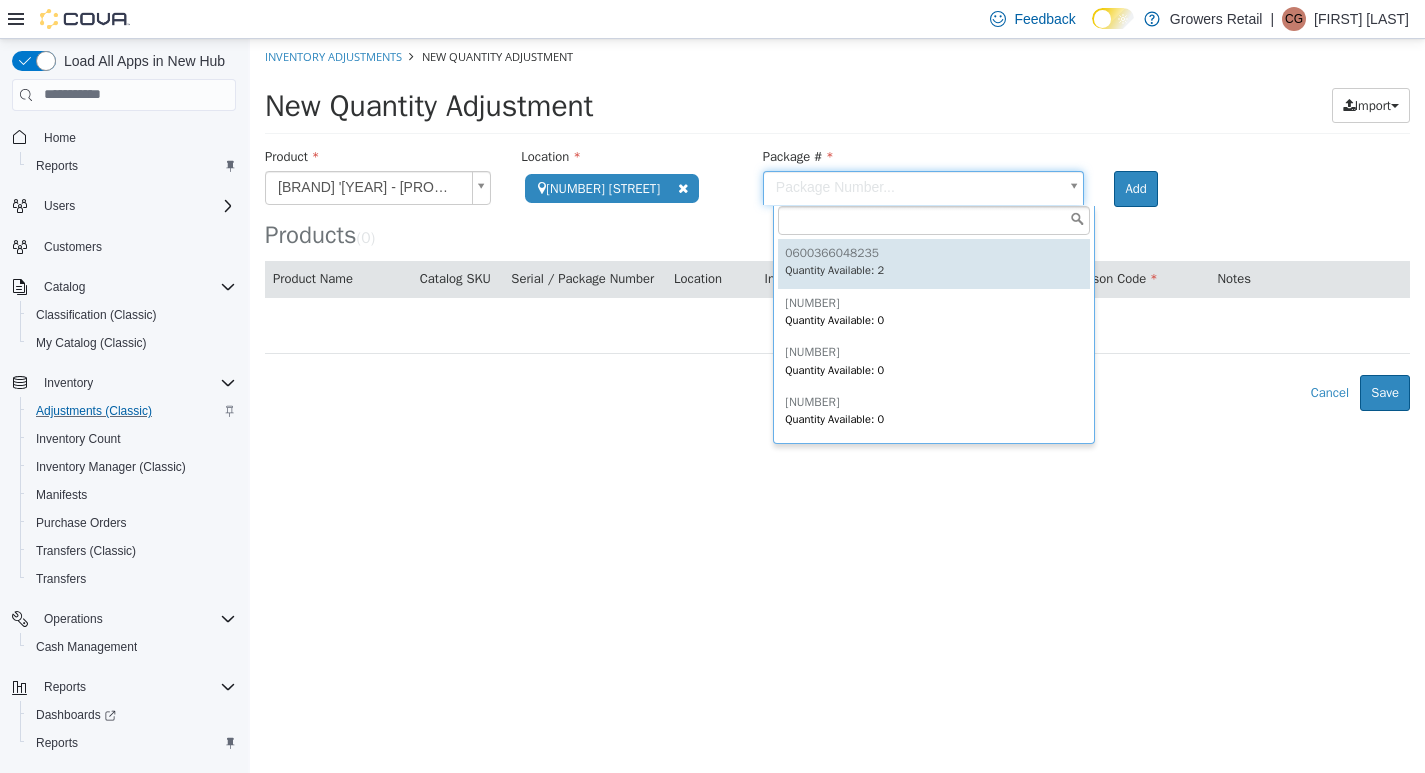 type on "**********" 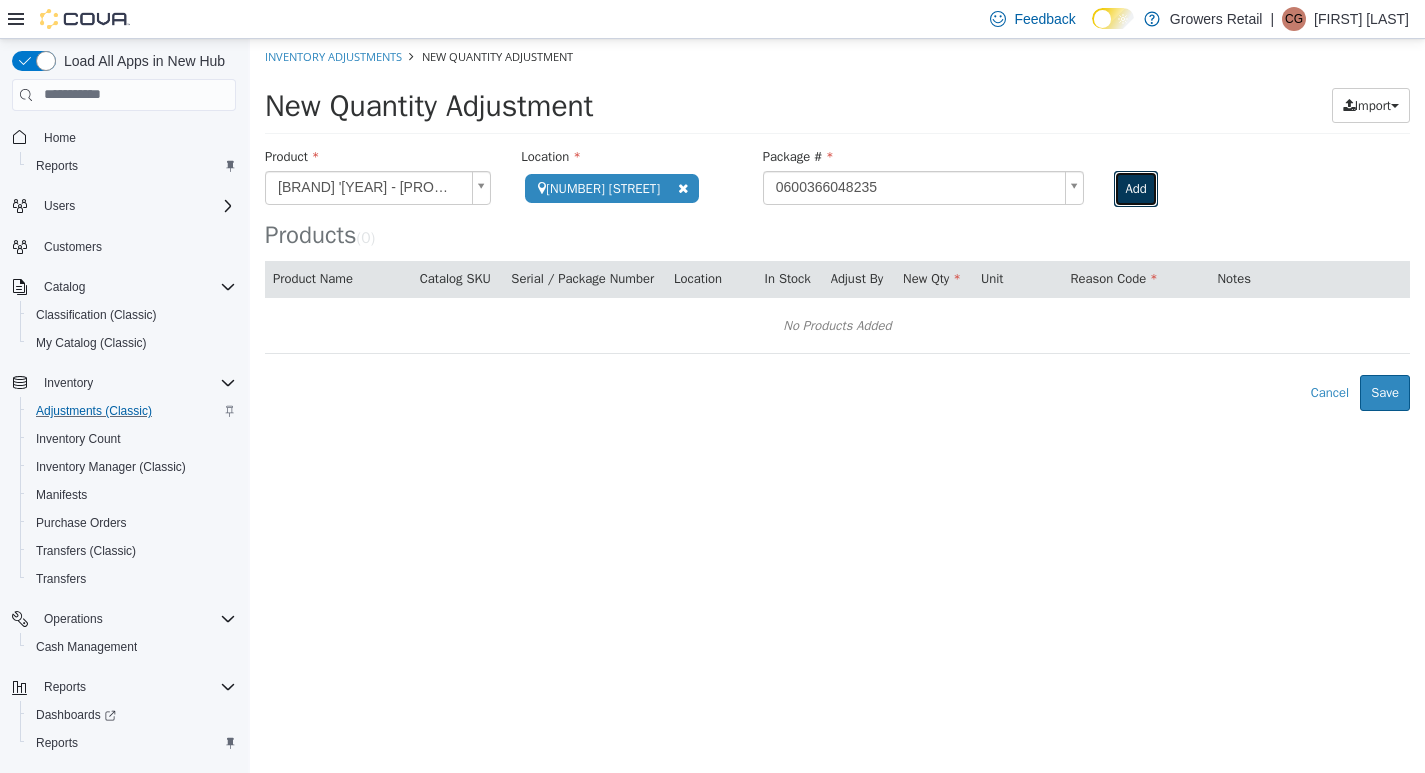 click on "Add" at bounding box center [1135, 188] 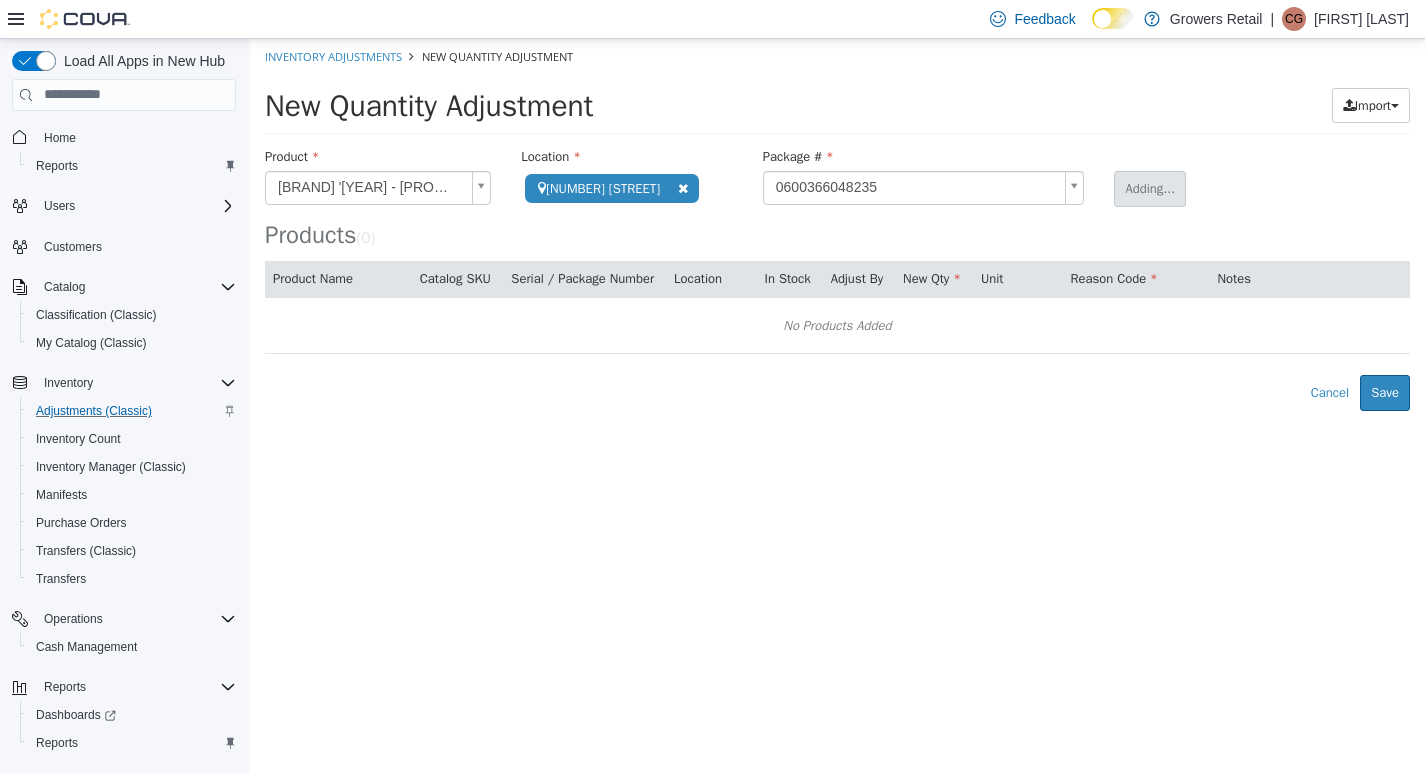type 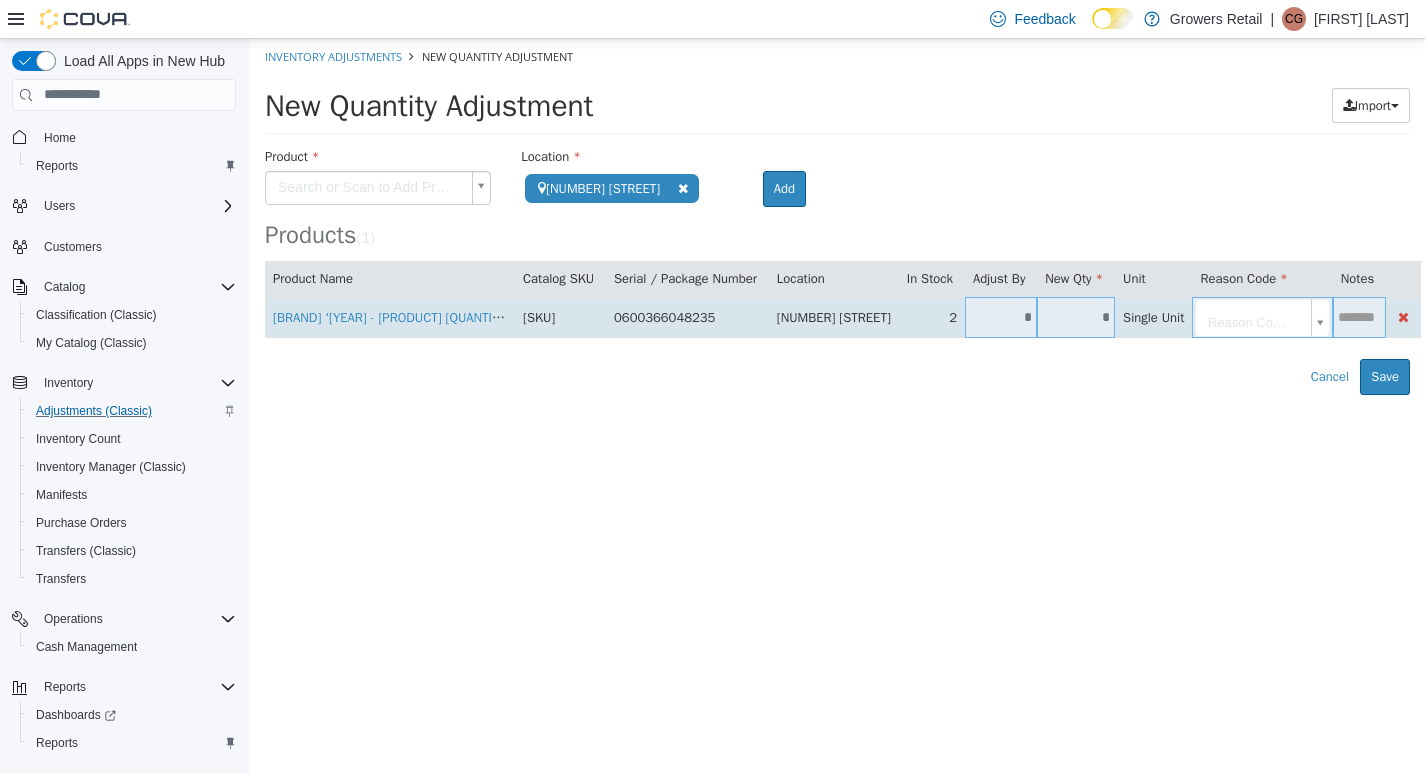 click on "*" at bounding box center (1001, 316) 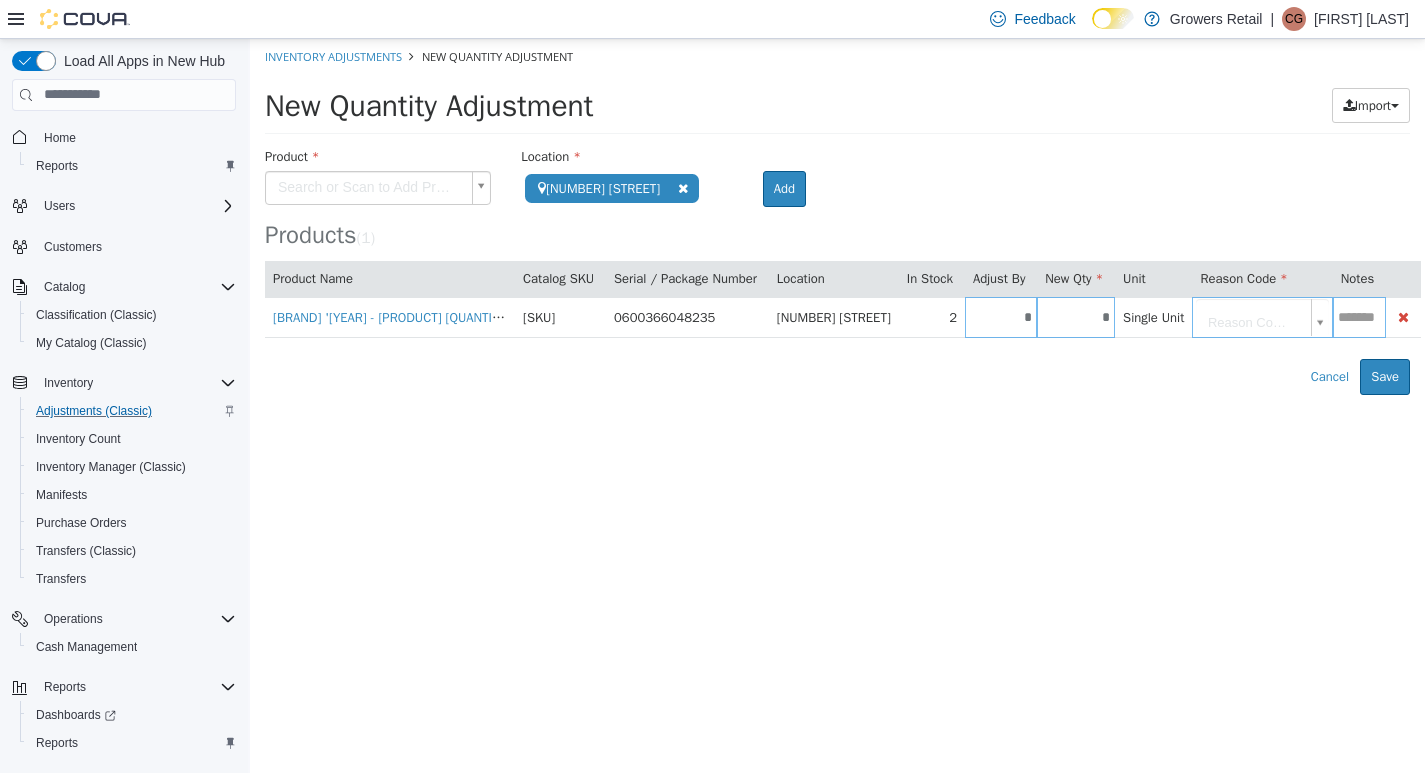 type on "*" 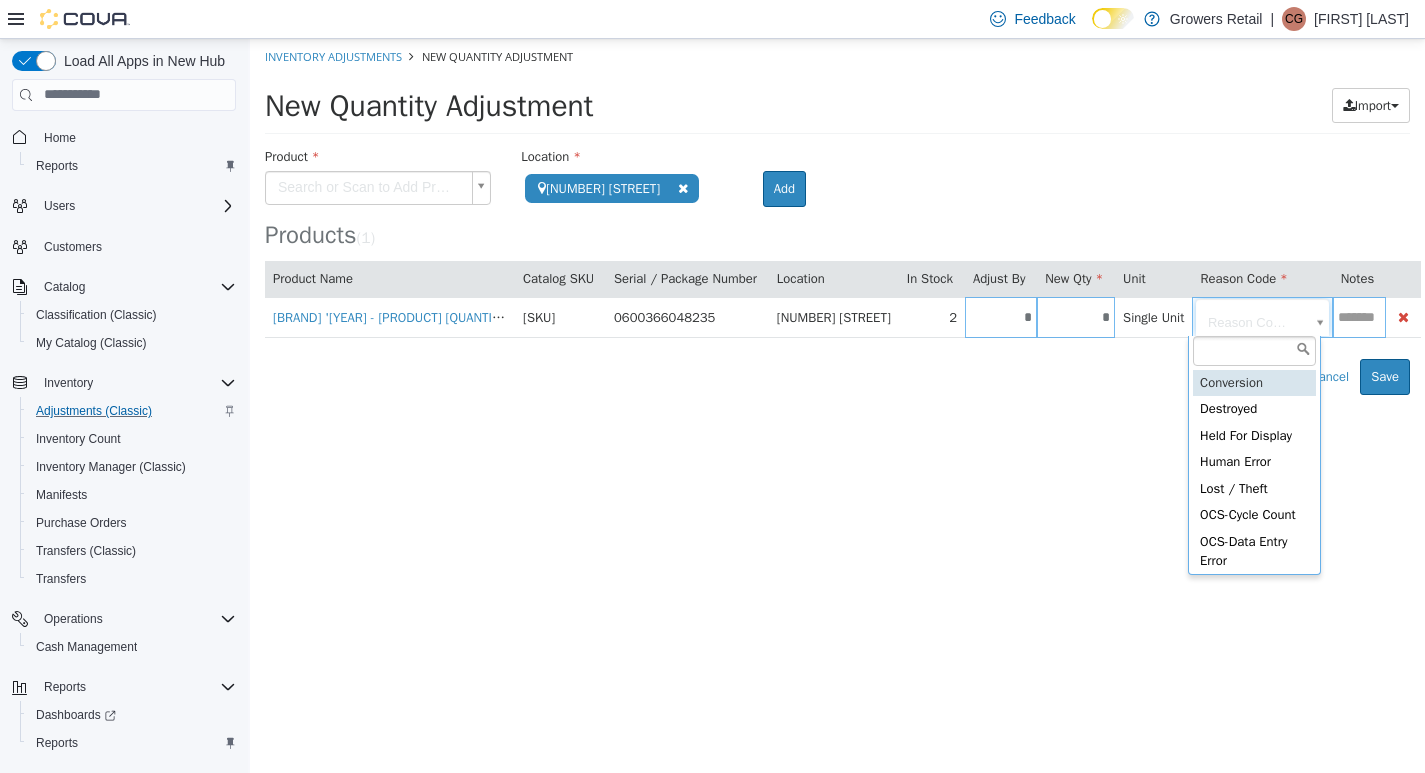 click on "**********" at bounding box center (837, 216) 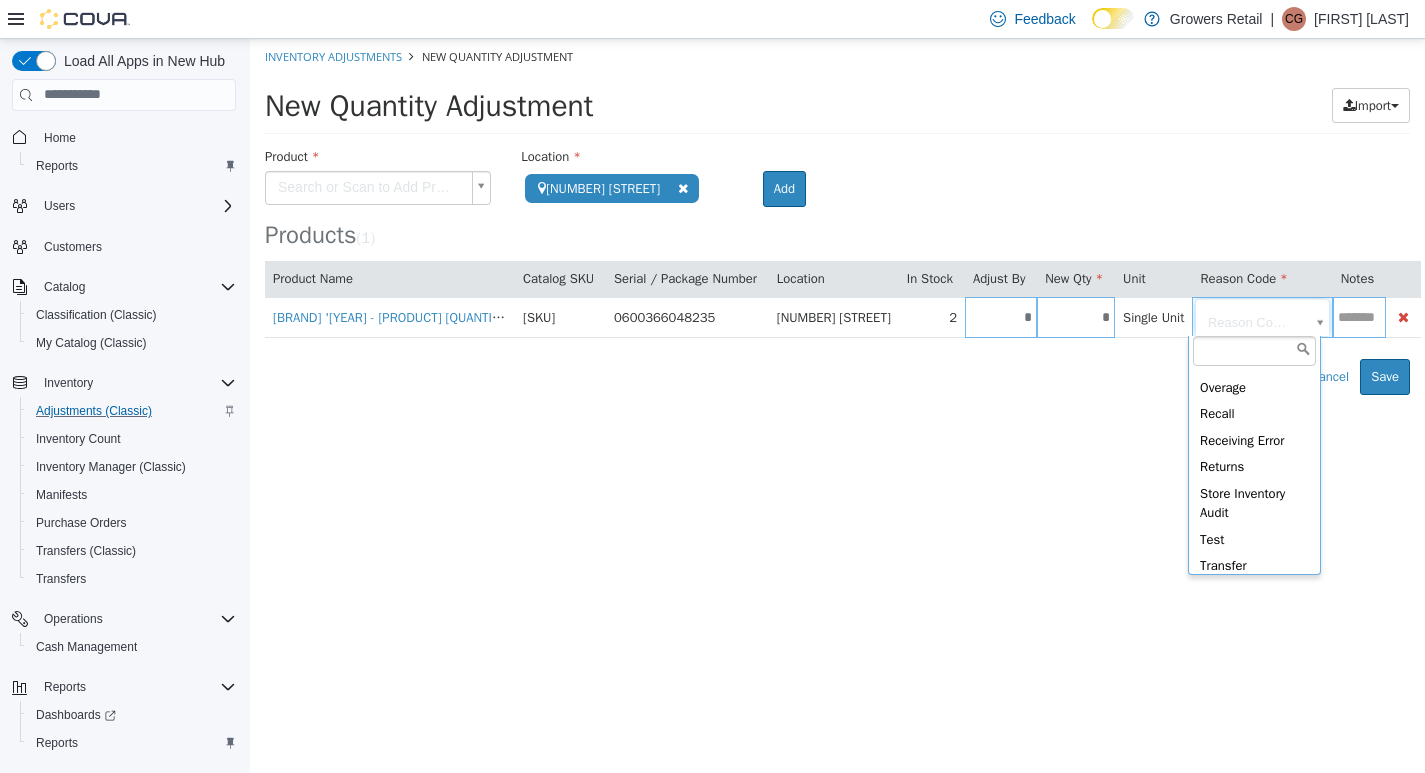 scroll, scrollTop: 590, scrollLeft: 0, axis: vertical 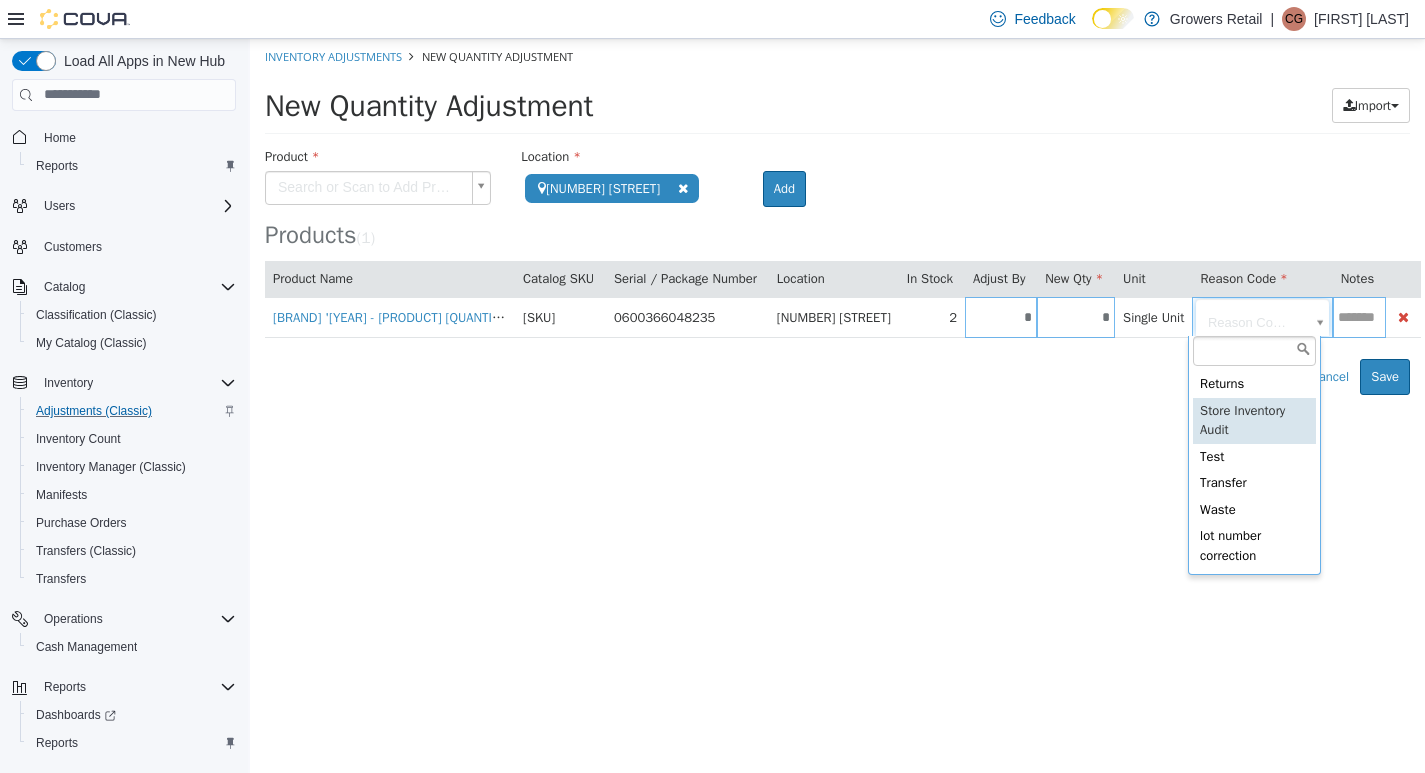 type on "**********" 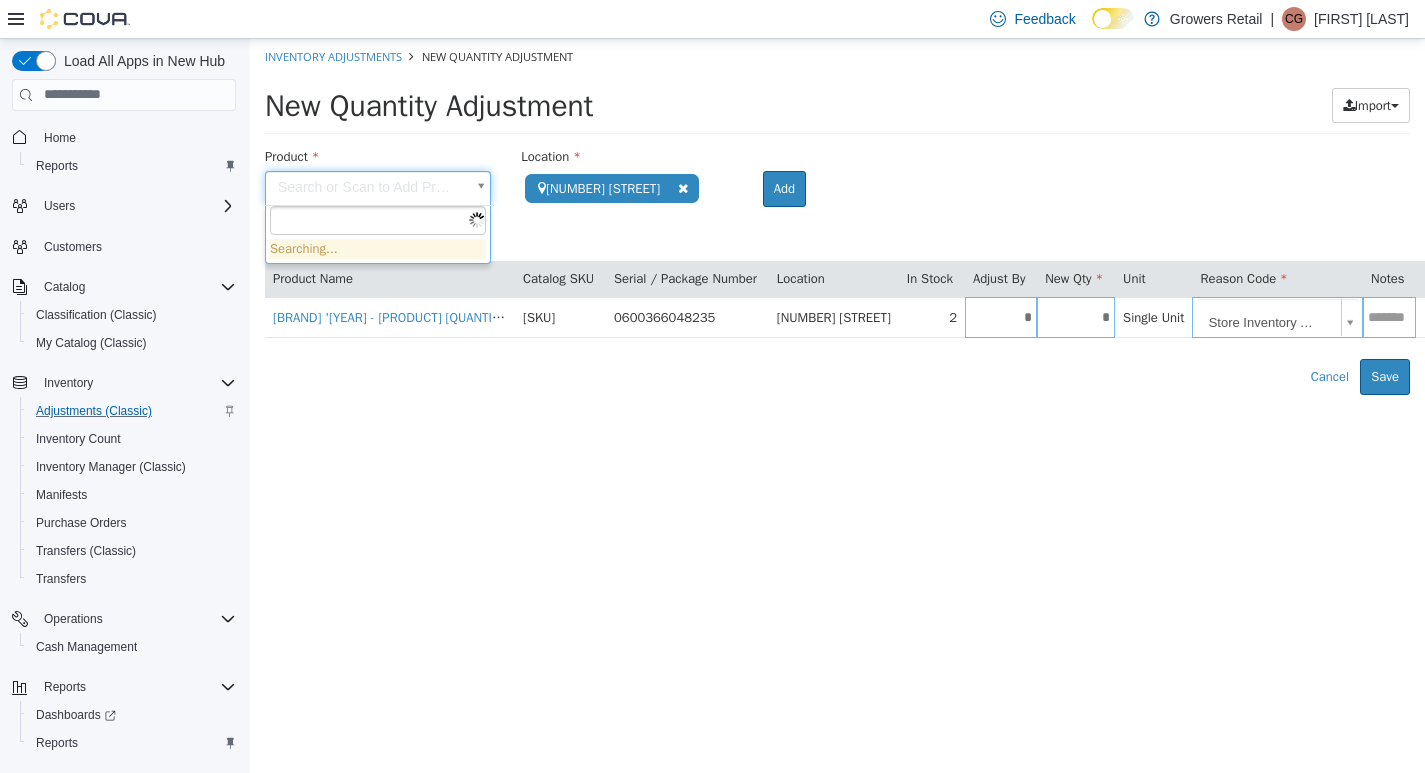 click on "**********" at bounding box center [837, 216] 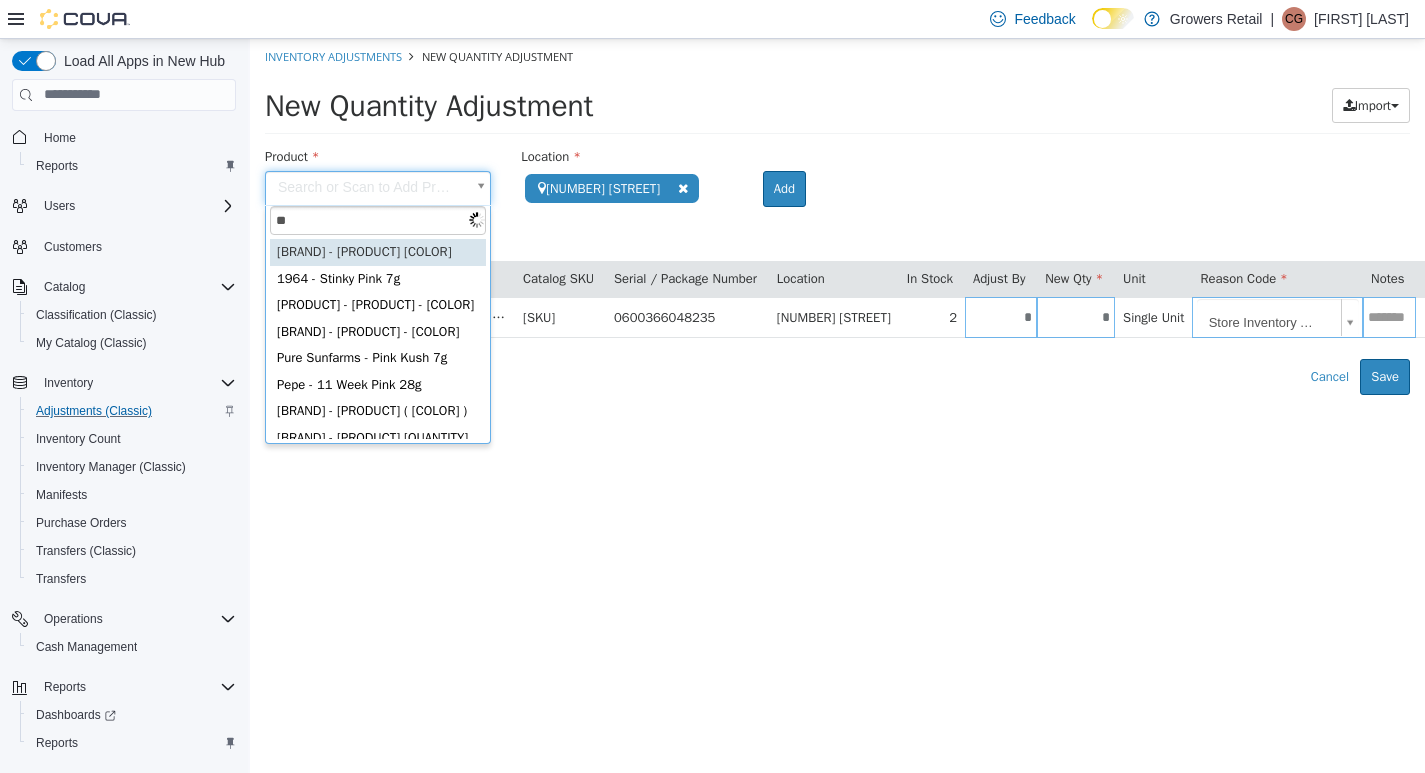 type on "*" 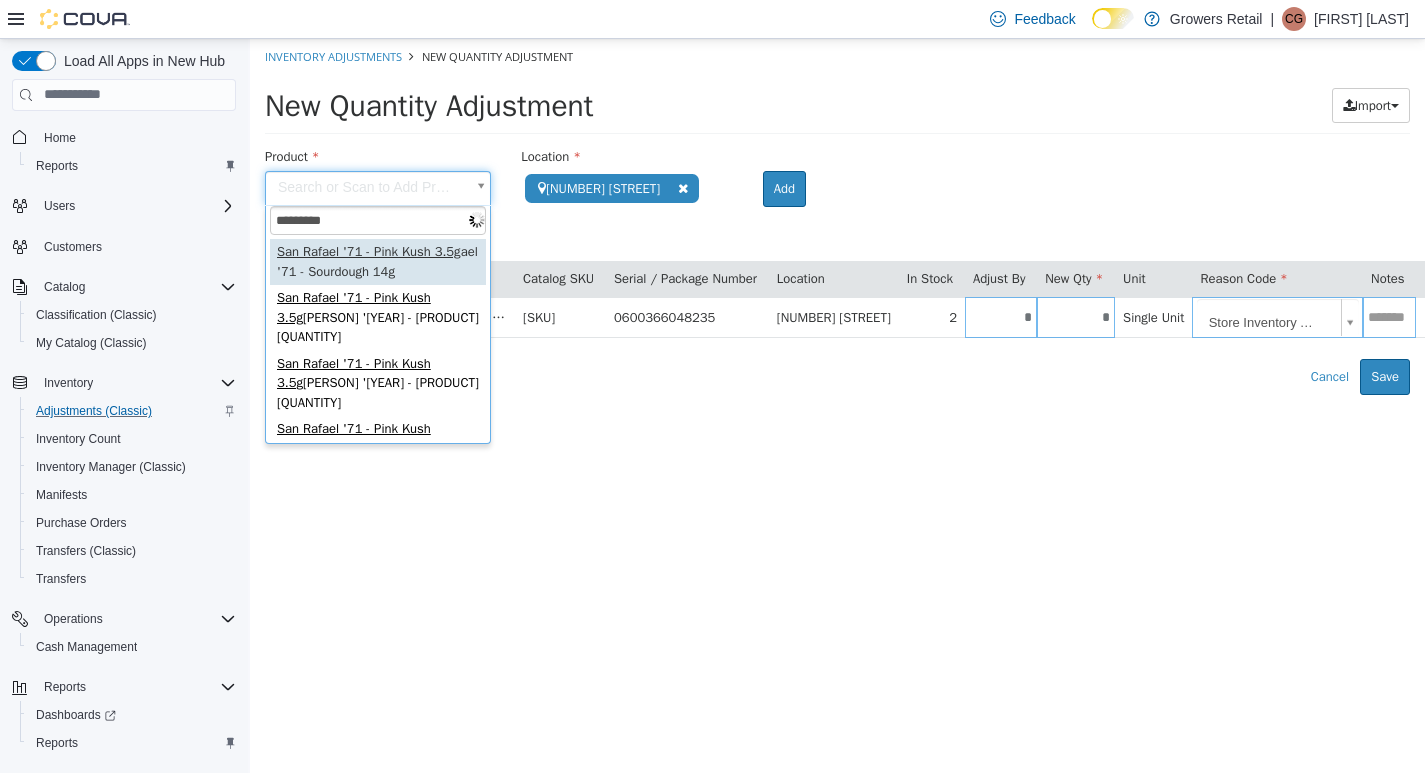 type on "**********" 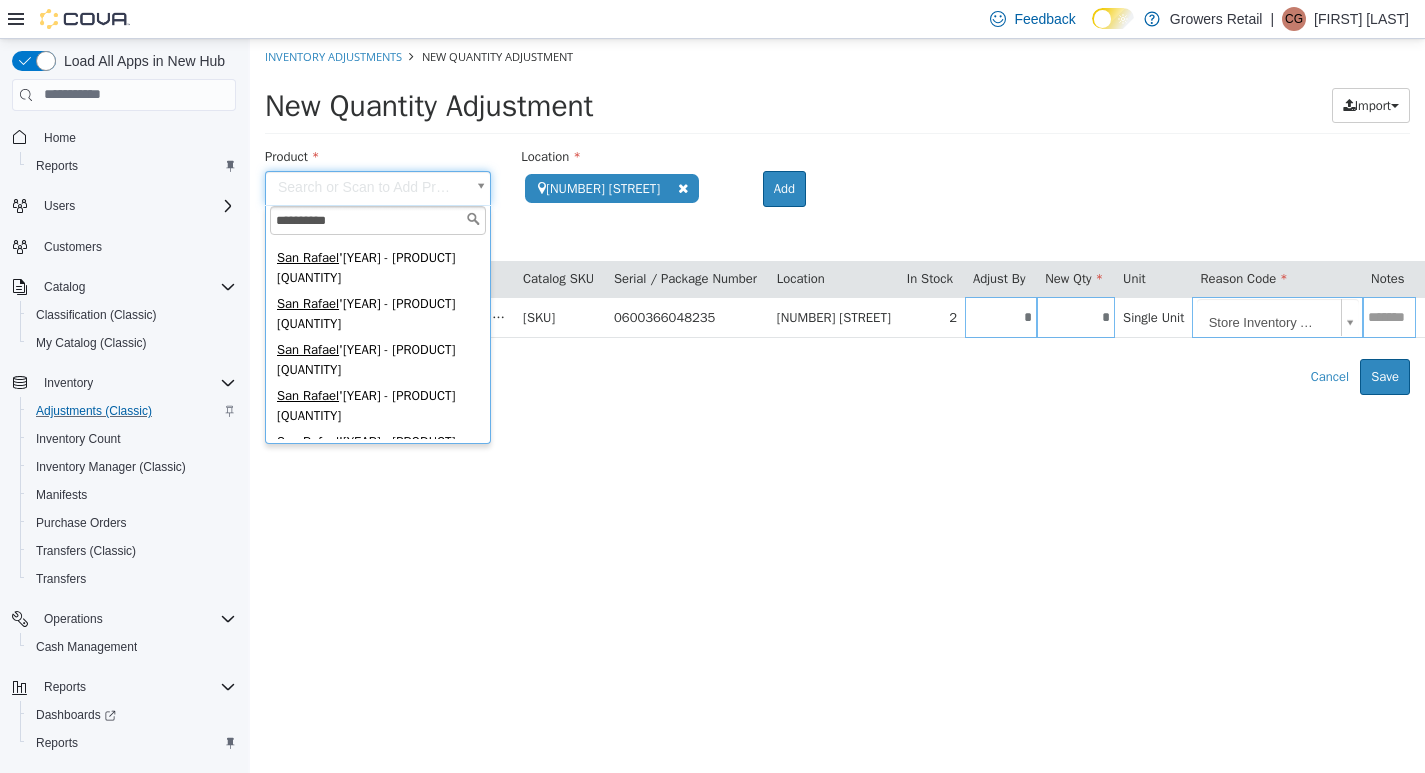 scroll, scrollTop: 391, scrollLeft: 0, axis: vertical 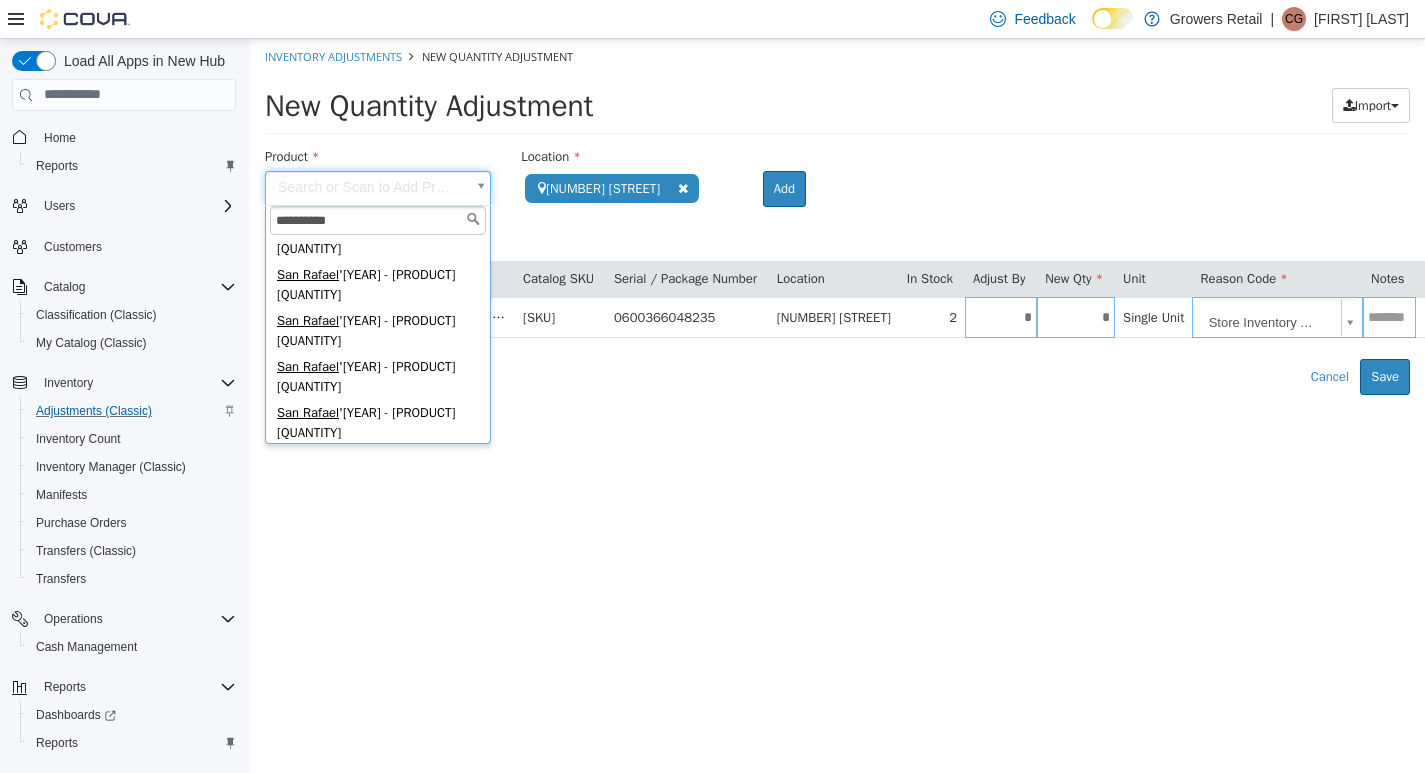 type on "**********" 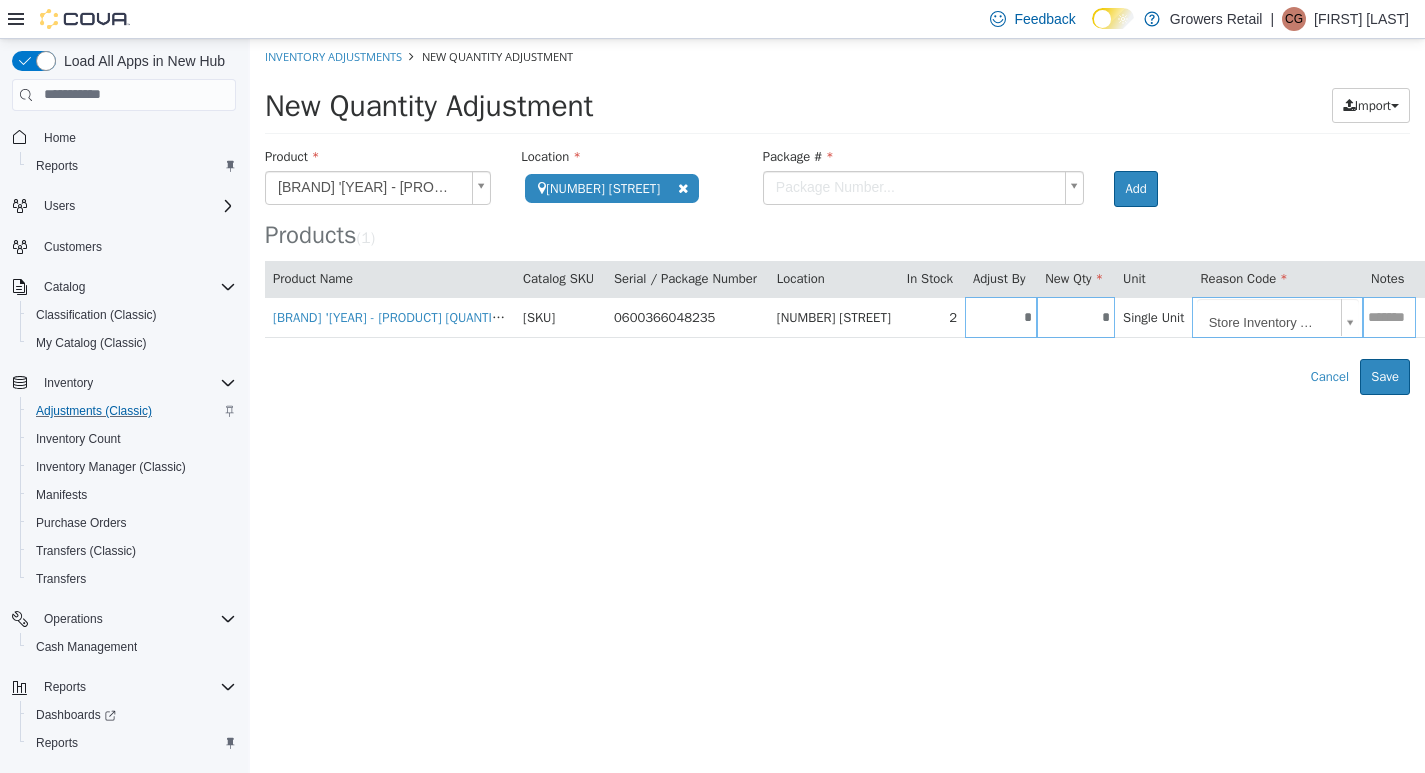 click on "**********" at bounding box center (837, 216) 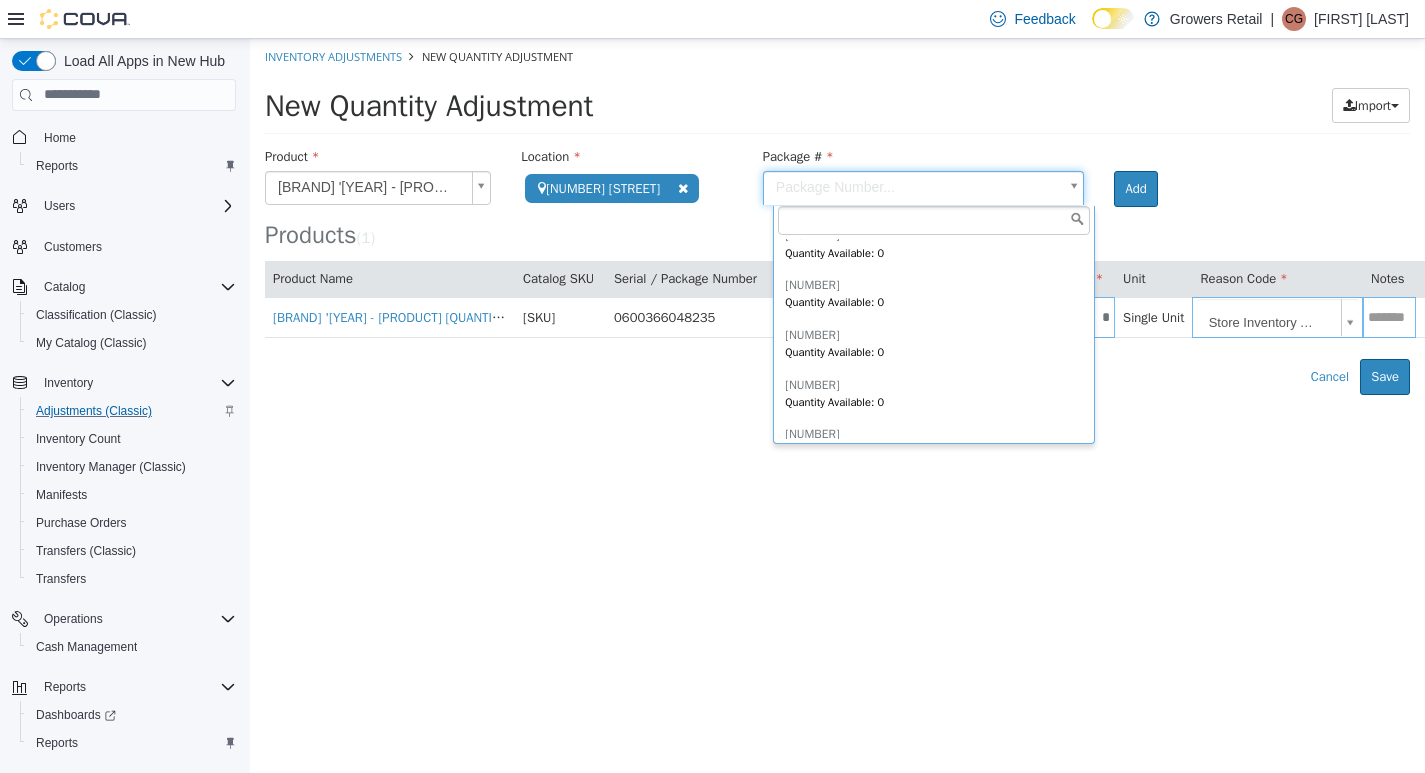 scroll, scrollTop: 495, scrollLeft: 0, axis: vertical 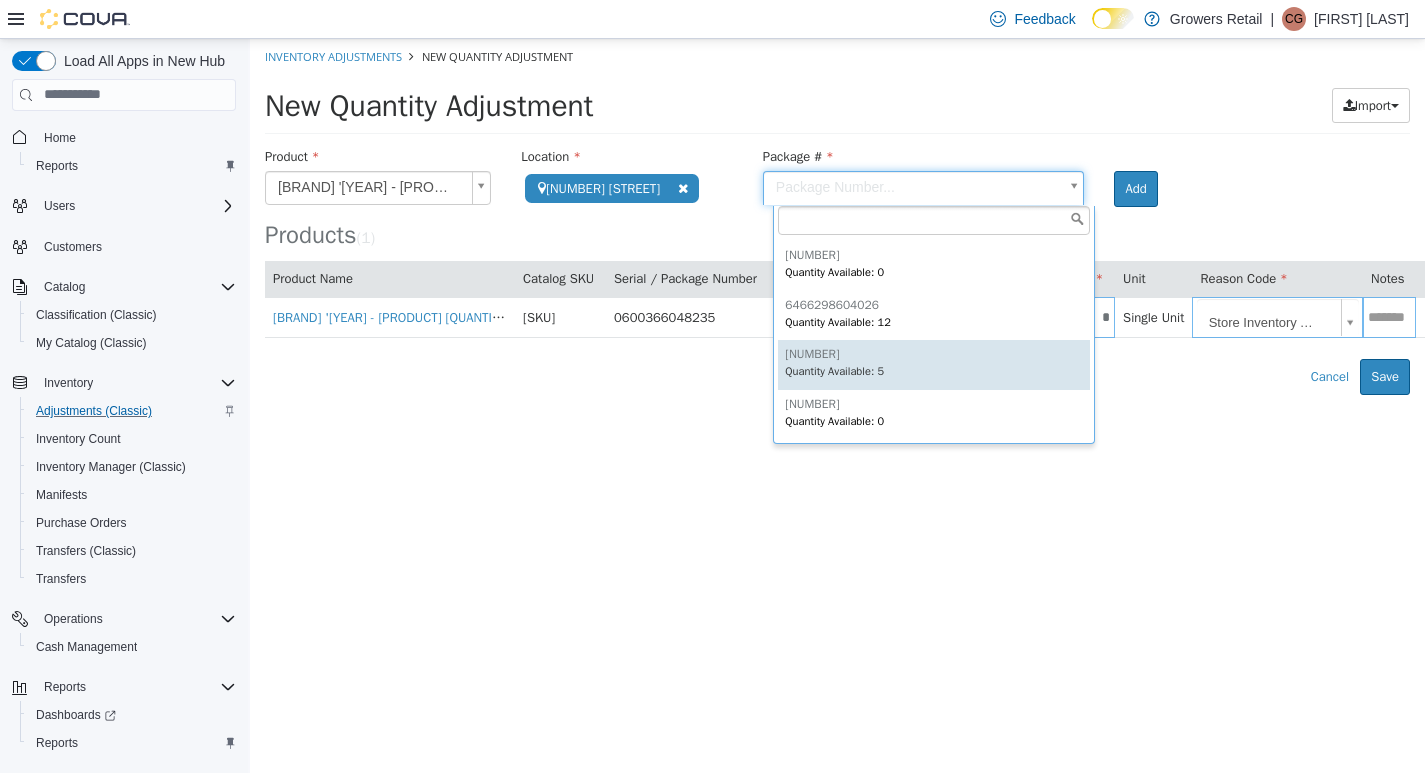 type on "**********" 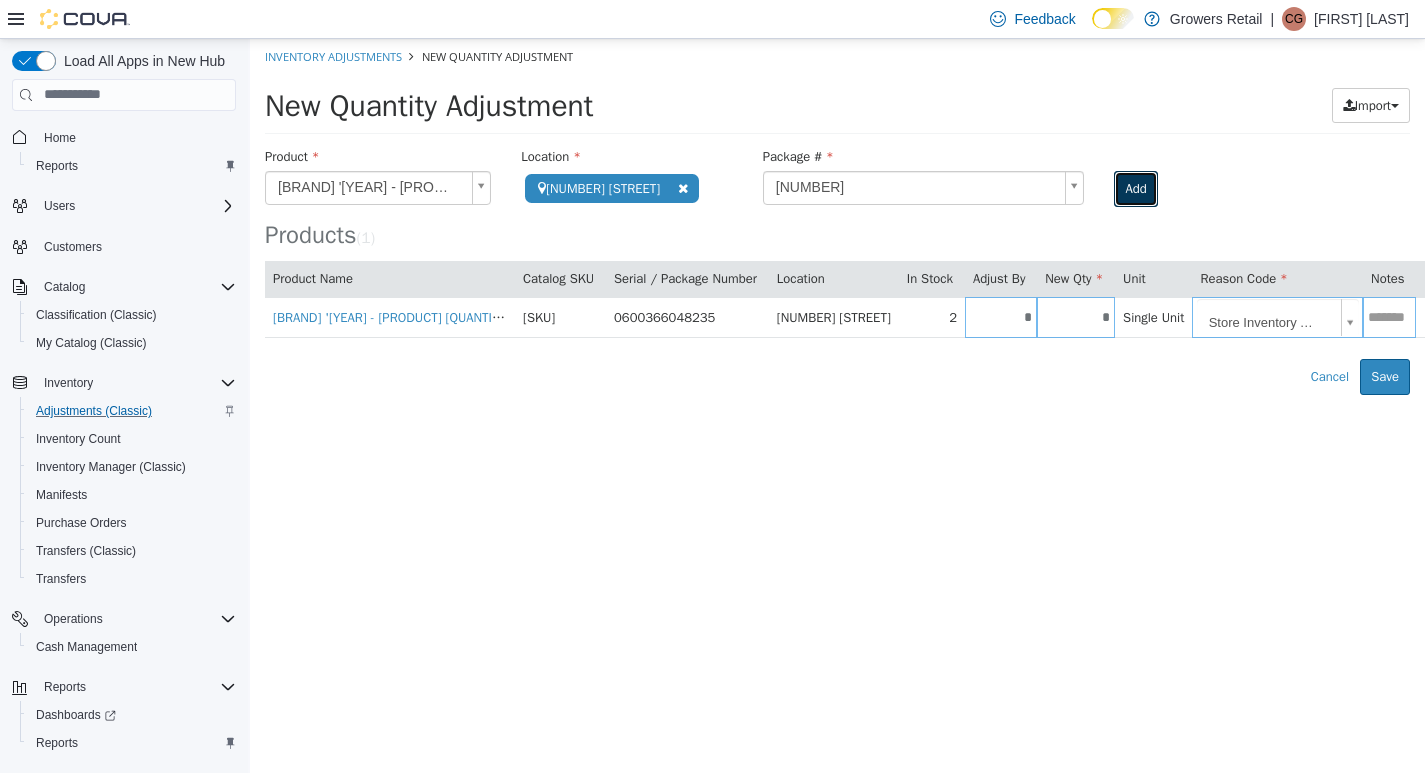 click on "Add" at bounding box center (1135, 188) 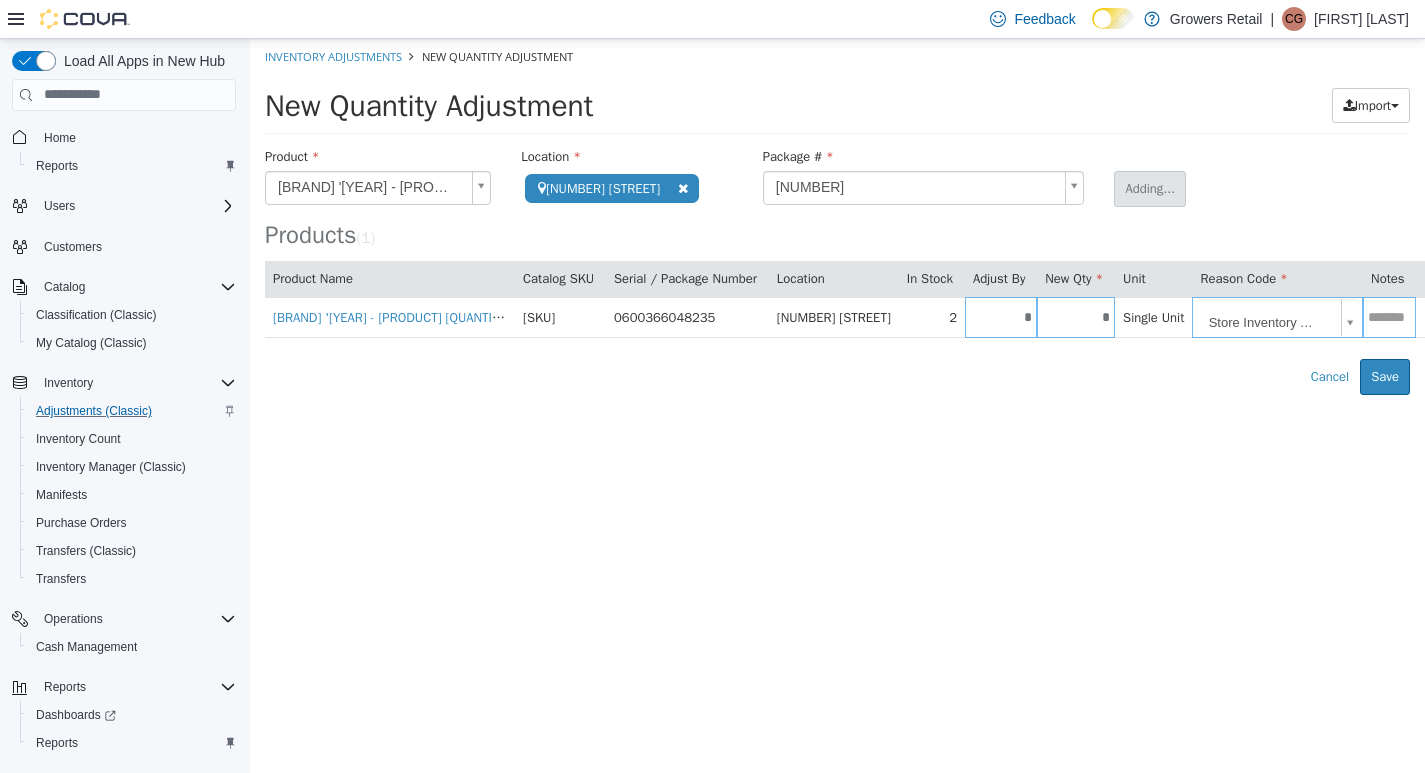 type 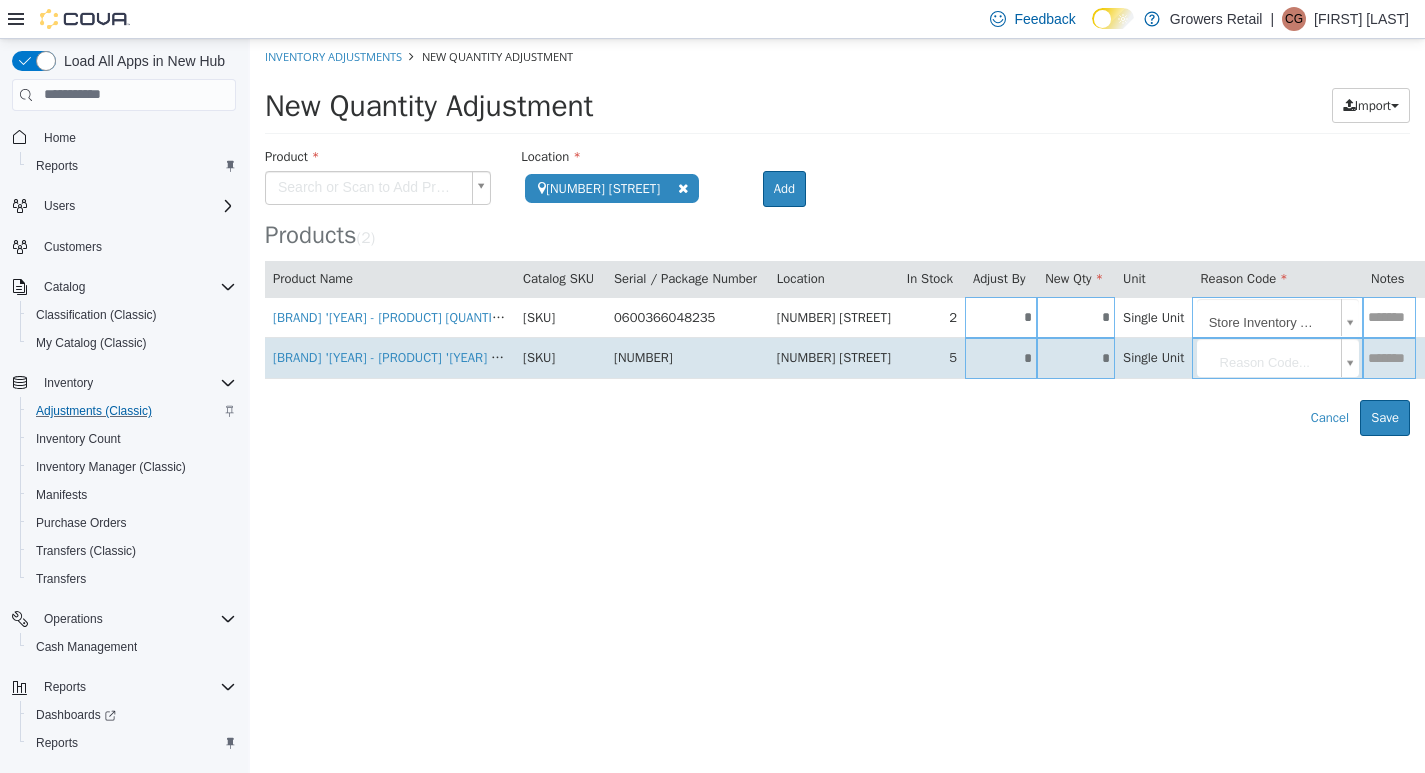 click on "*" at bounding box center [1001, 357] 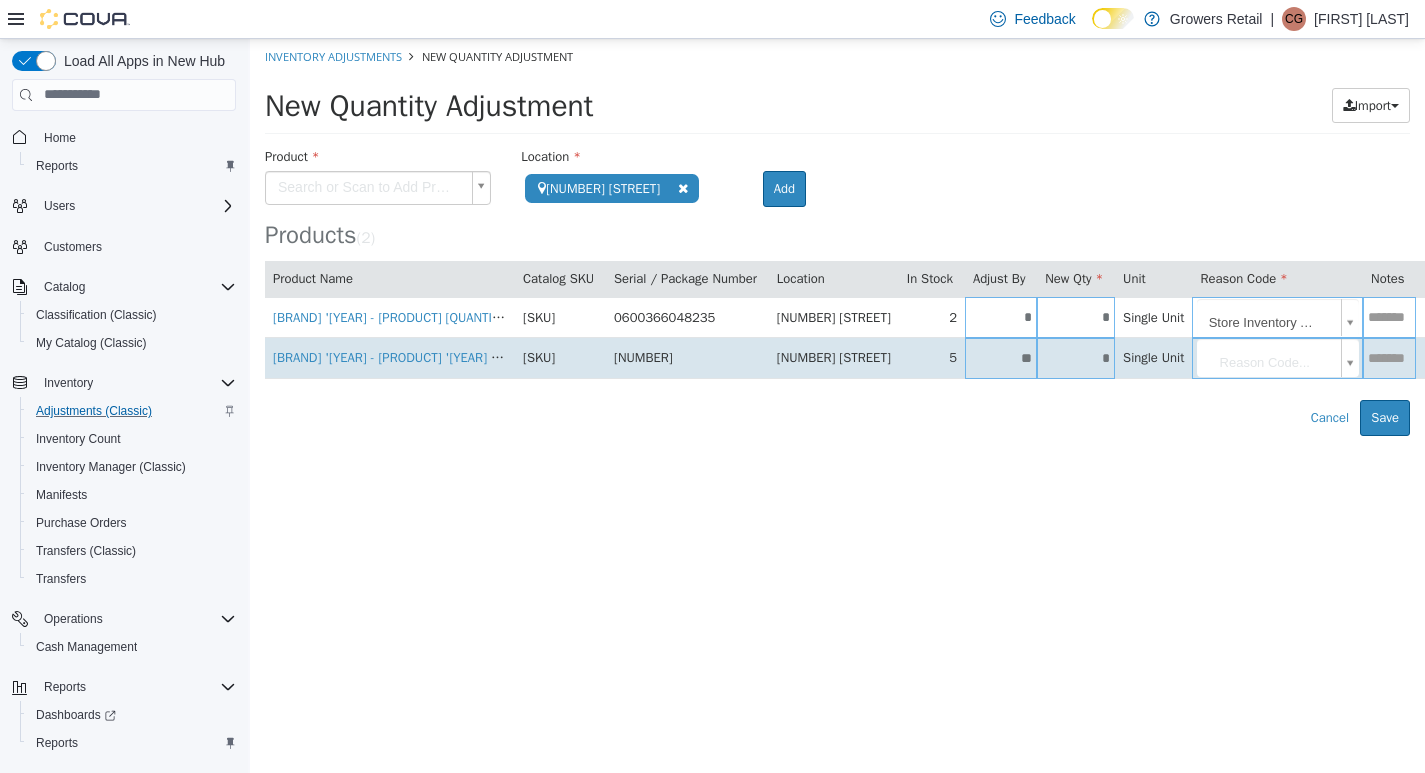 type on "**" 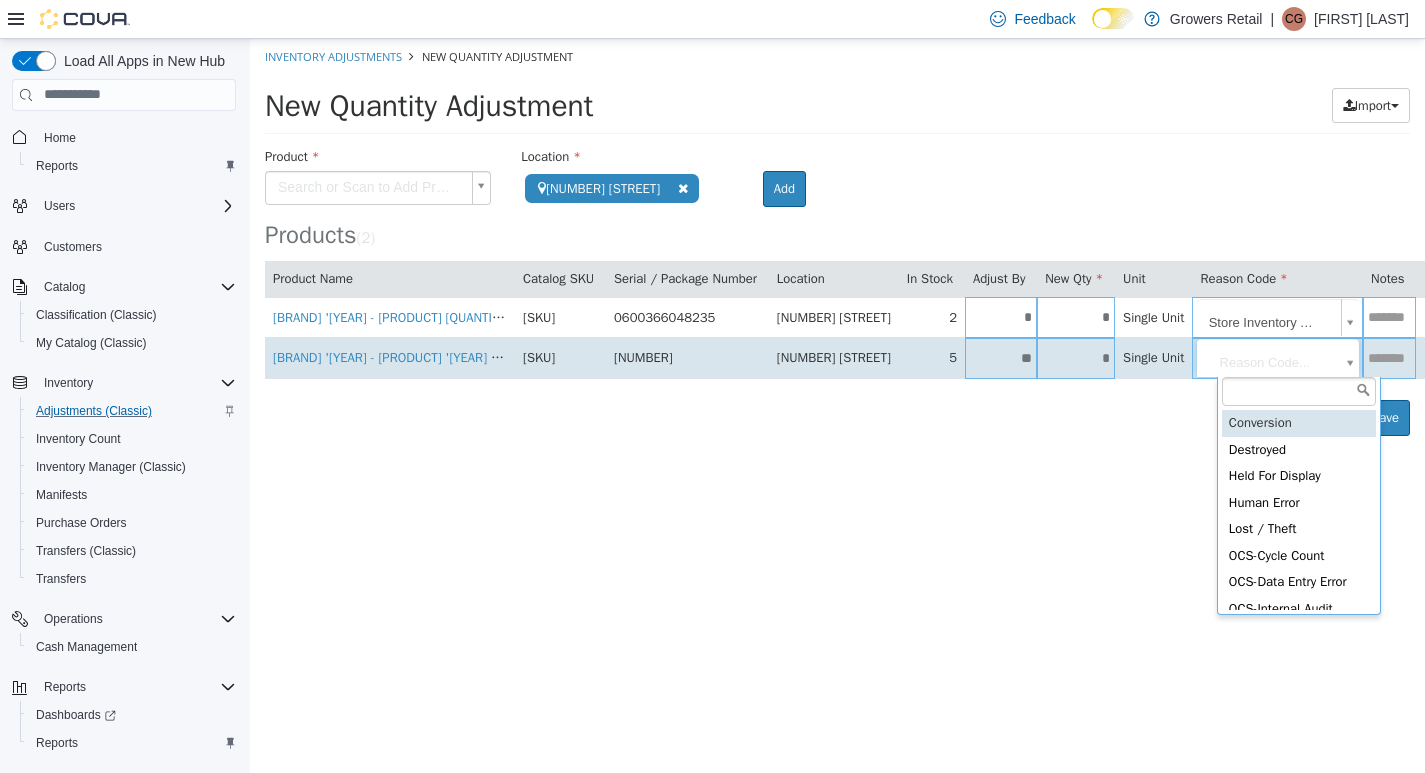 click on "**********" at bounding box center (837, 236) 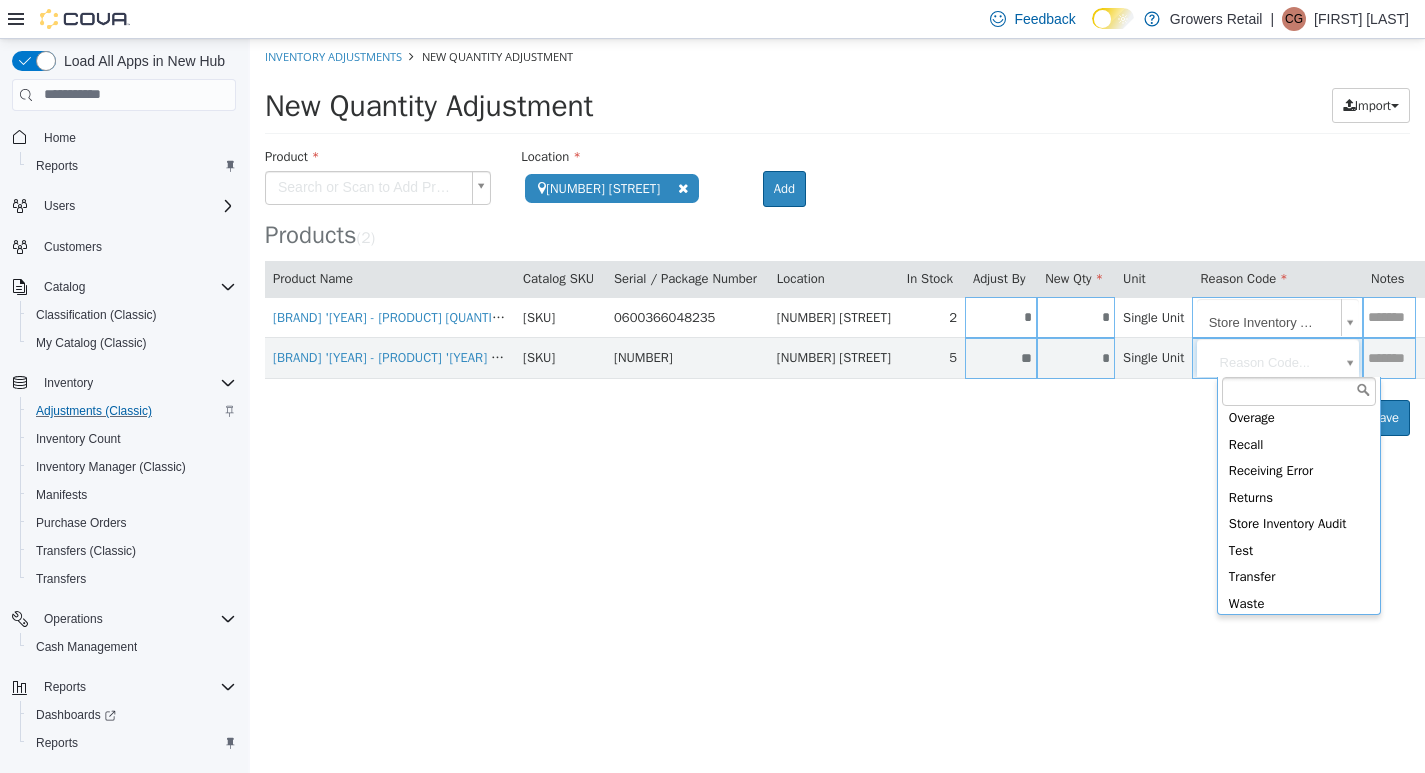 scroll, scrollTop: 473, scrollLeft: 0, axis: vertical 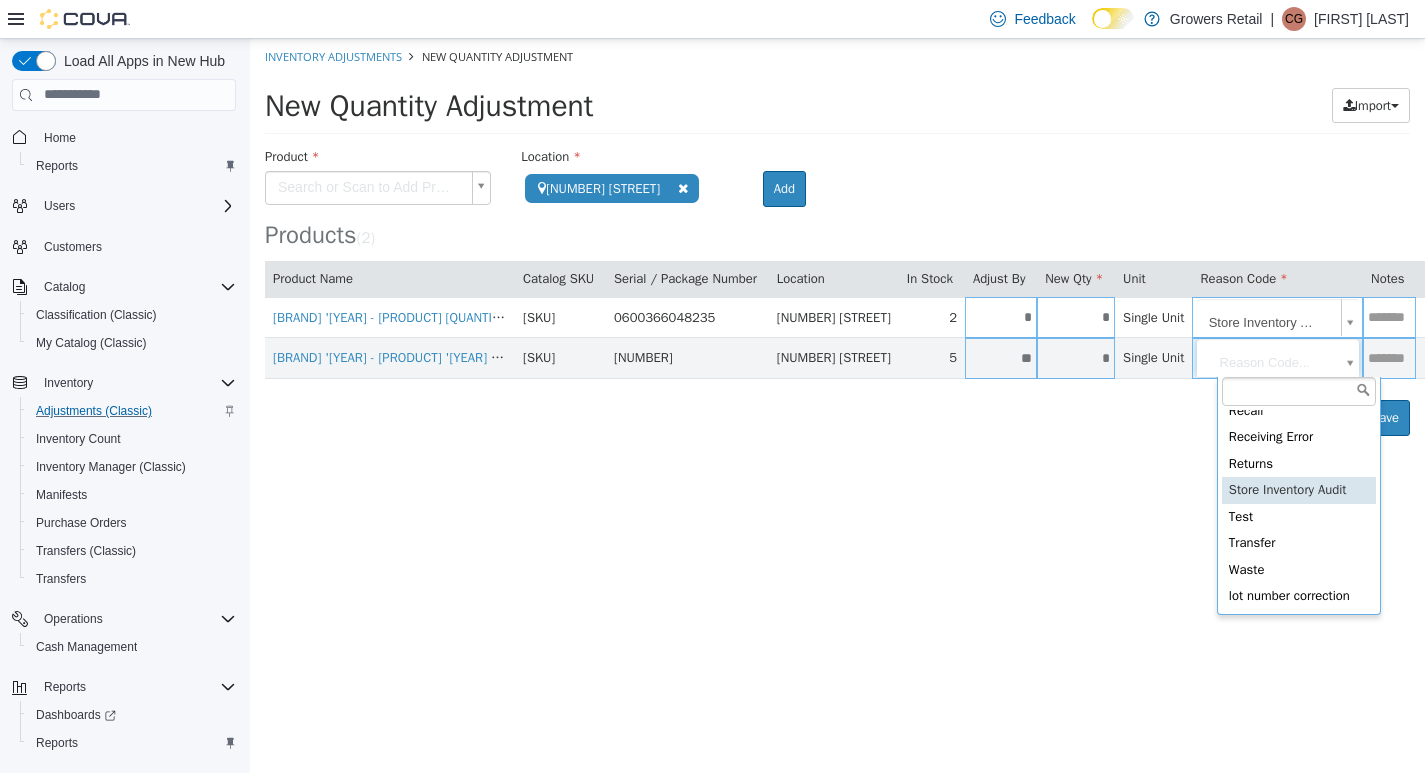 type on "**********" 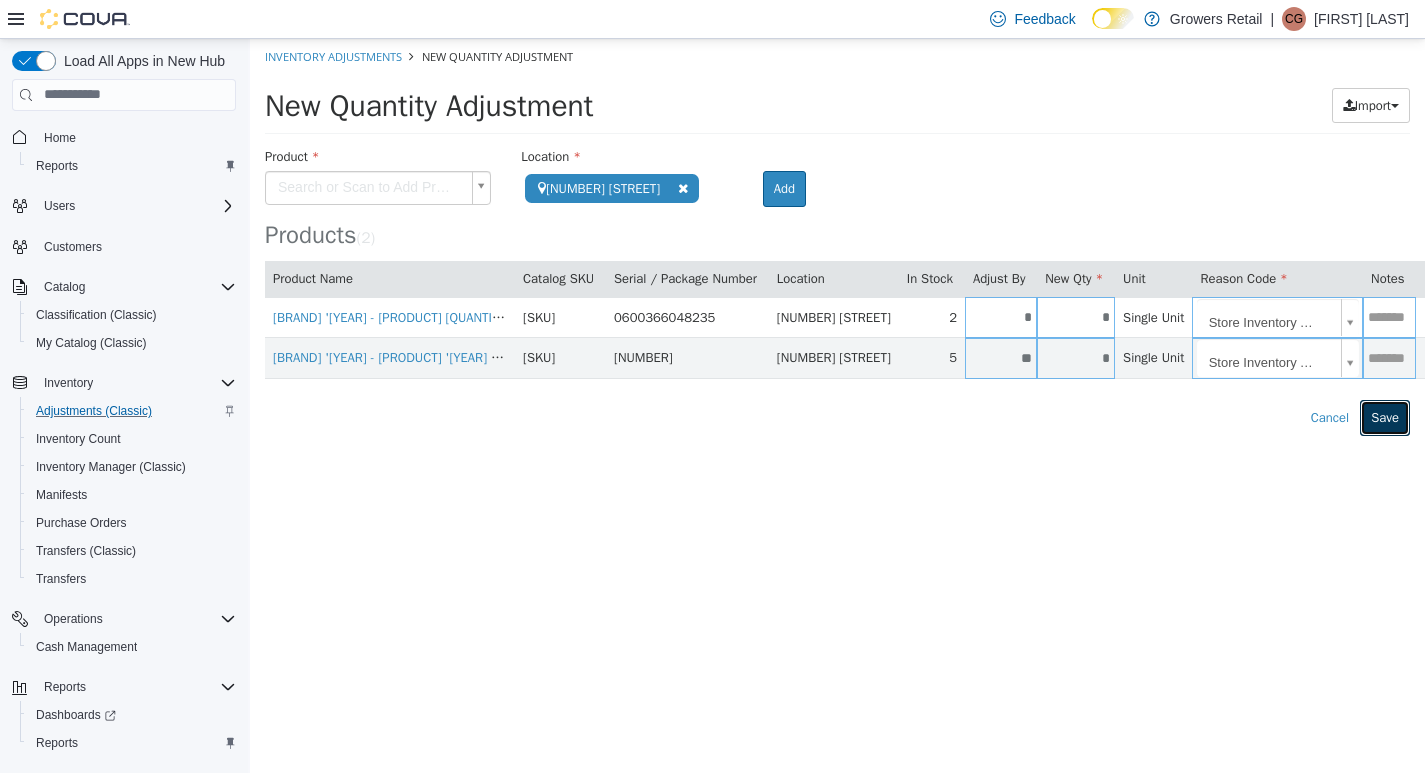 click on "Save" at bounding box center (1385, 417) 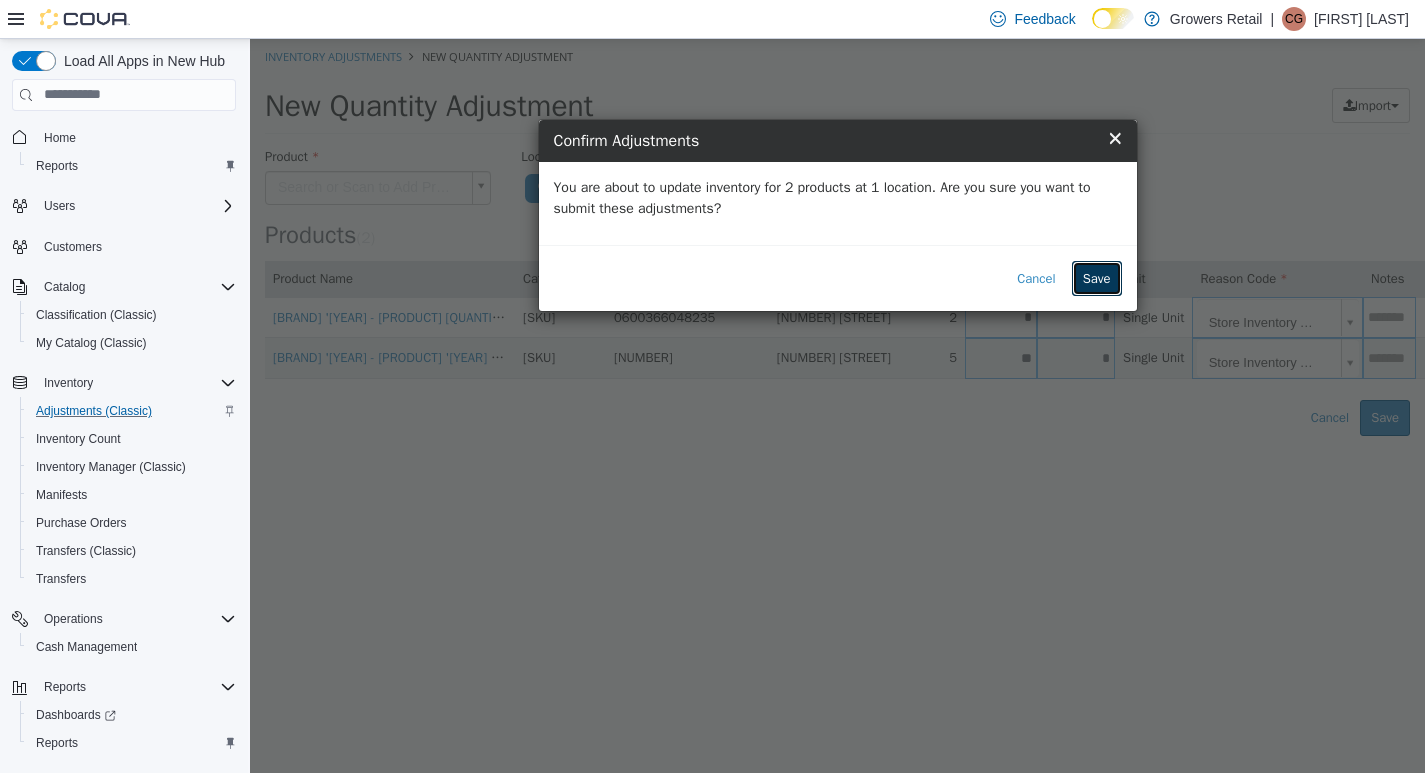 click on "Save" at bounding box center [1097, 278] 